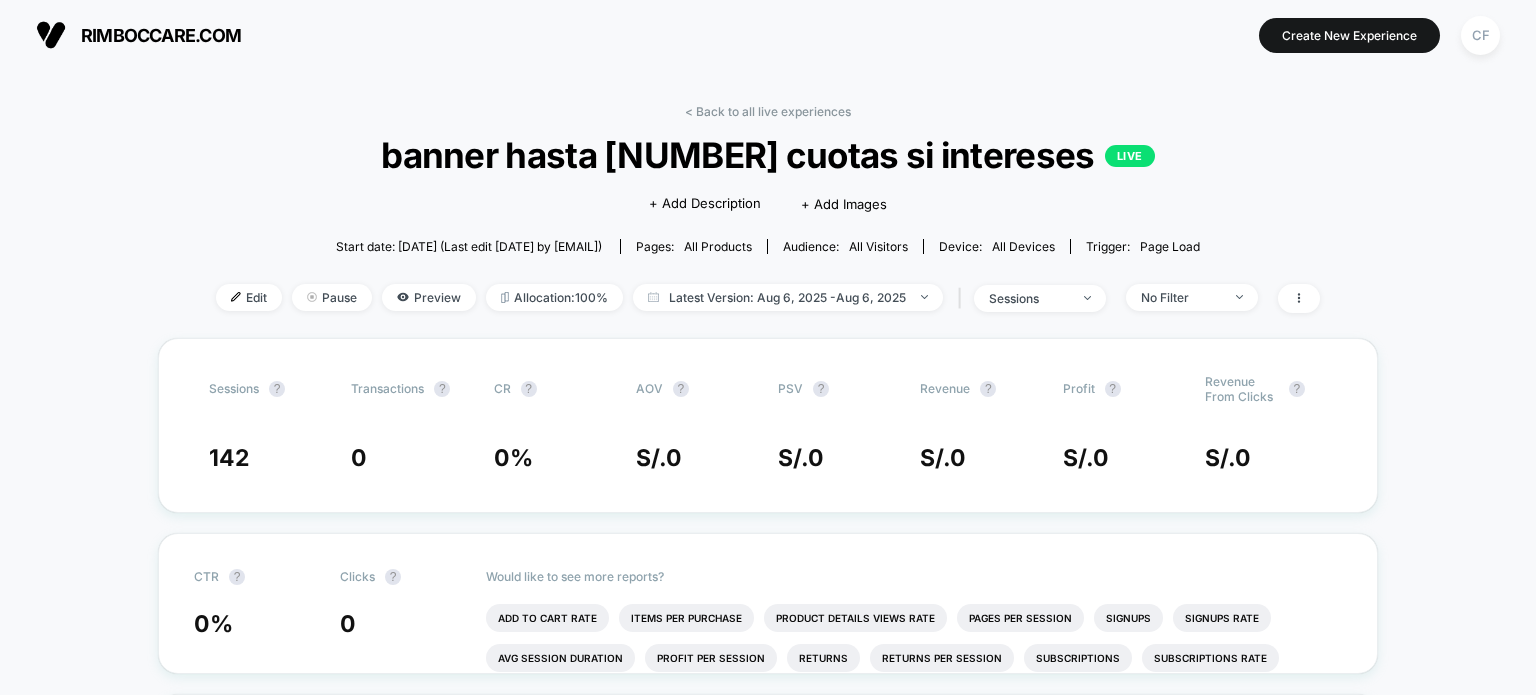 scroll, scrollTop: 0, scrollLeft: 0, axis: both 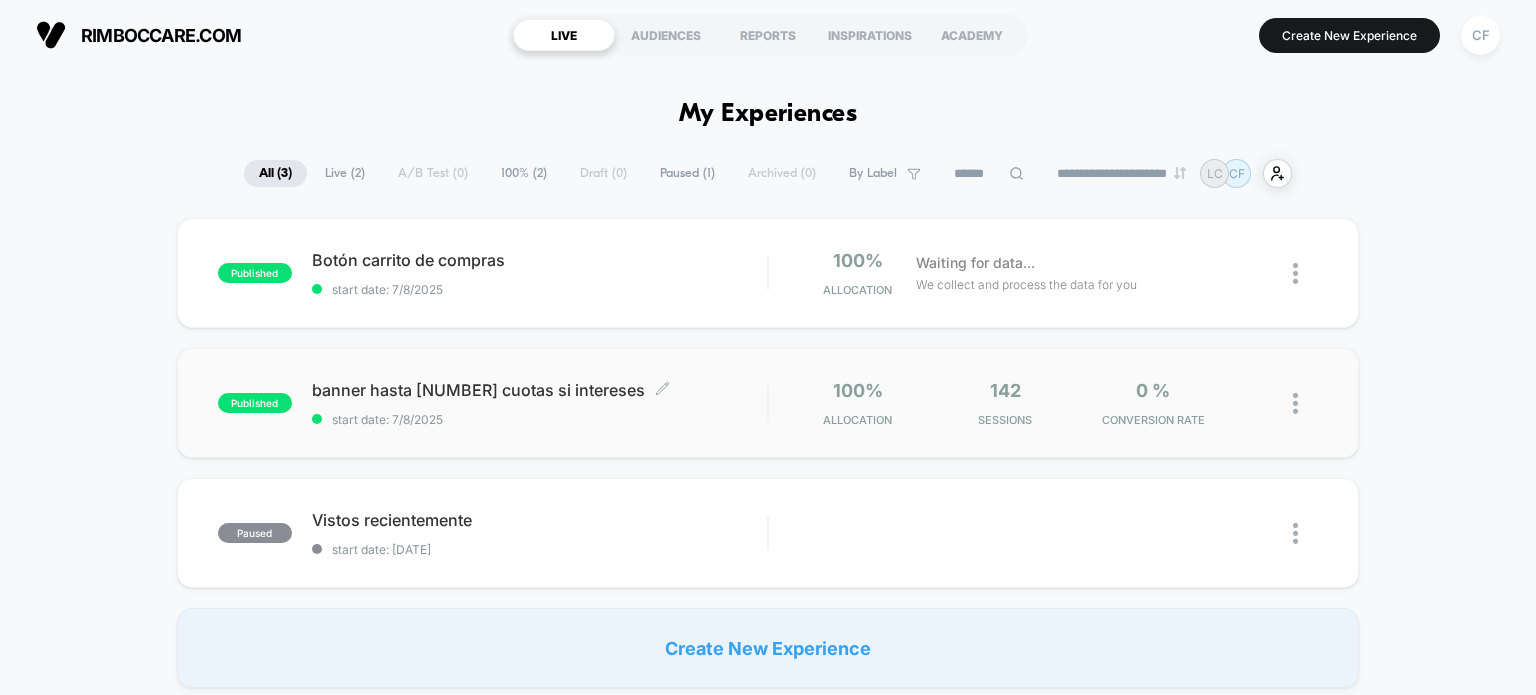 click on "banner hasta 6 cuotas si intereses Click to edit experience details" at bounding box center [540, 390] 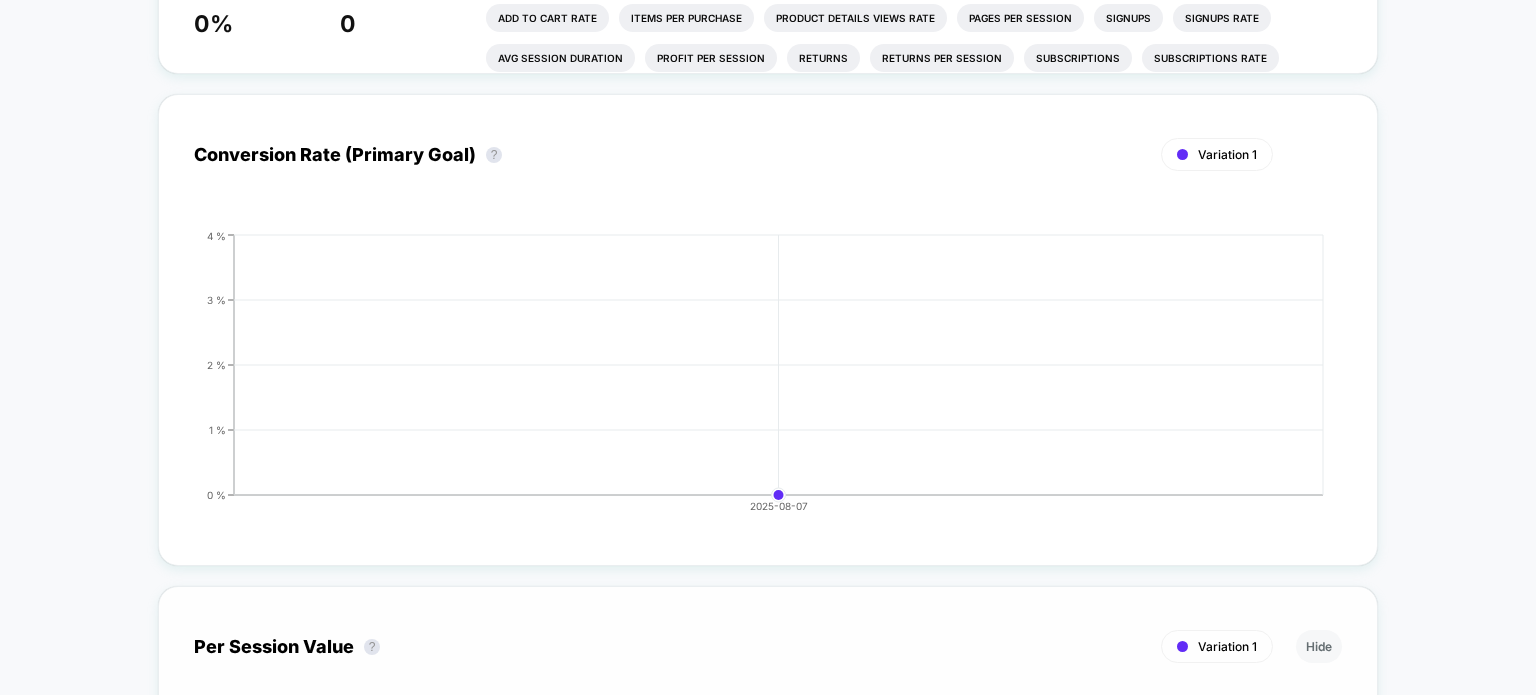 scroll, scrollTop: 0, scrollLeft: 0, axis: both 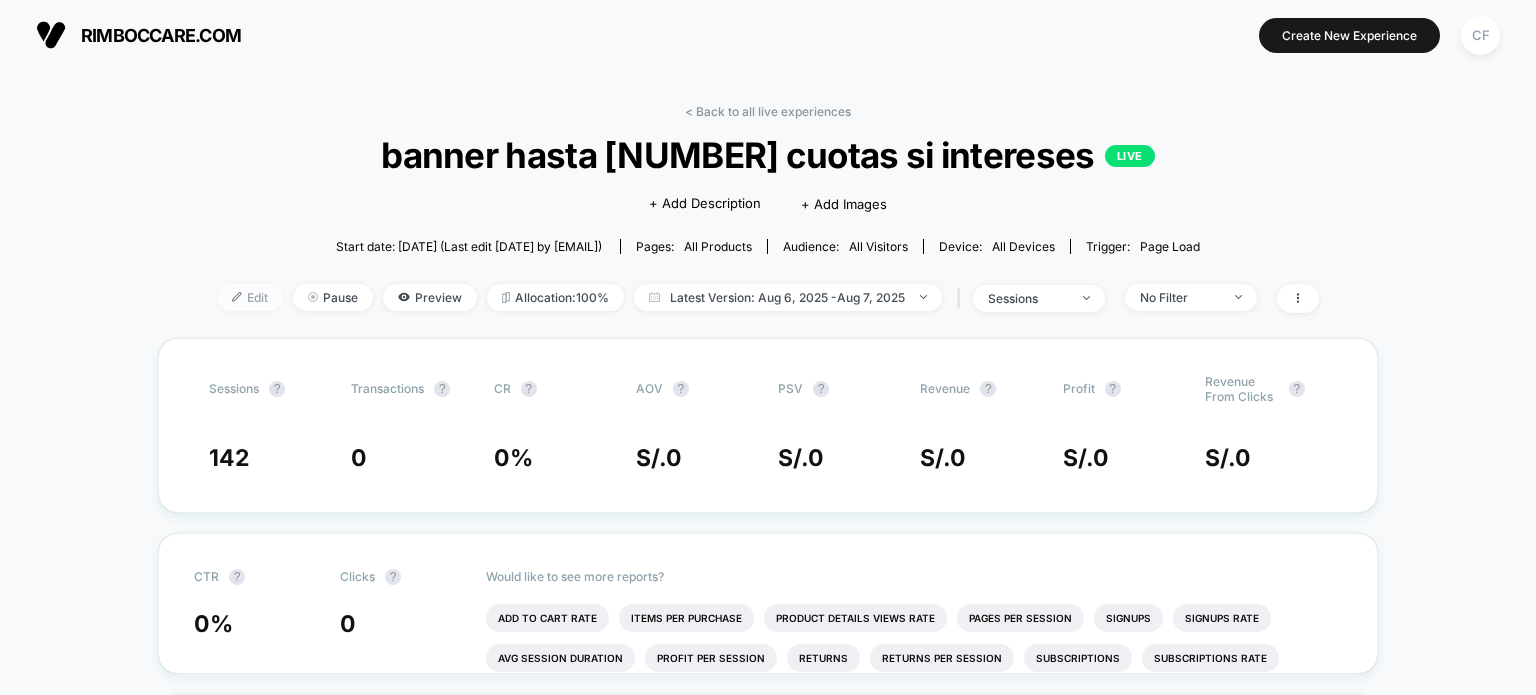 click on "Edit" at bounding box center (250, 297) 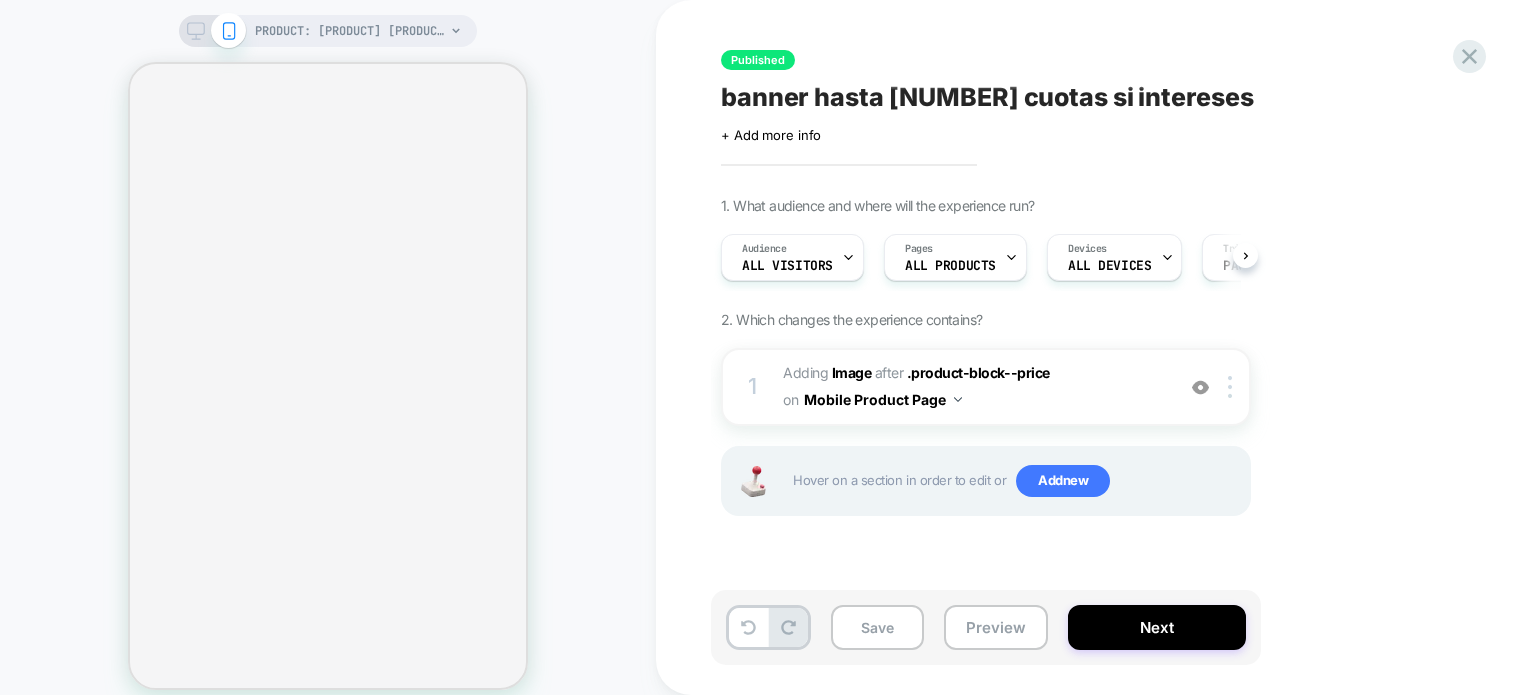 scroll, scrollTop: 0, scrollLeft: 0, axis: both 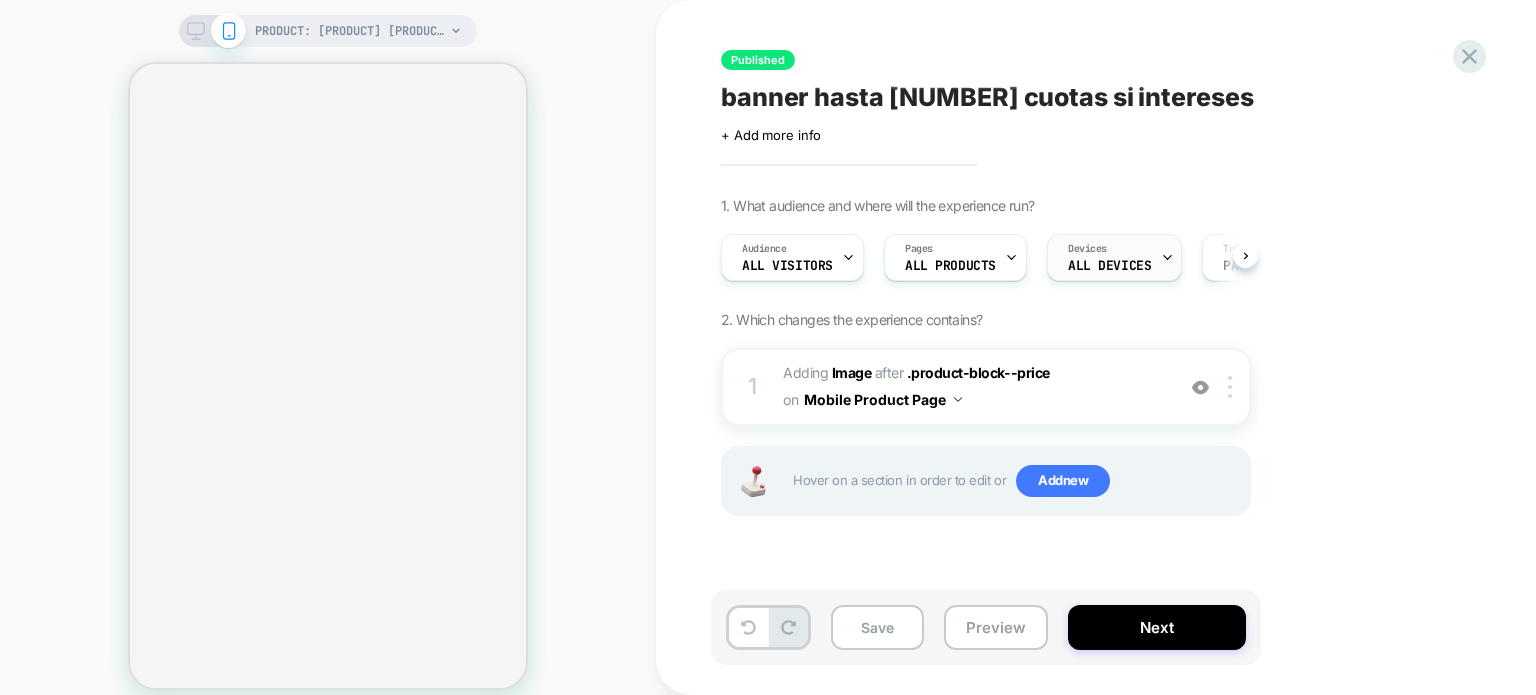 click 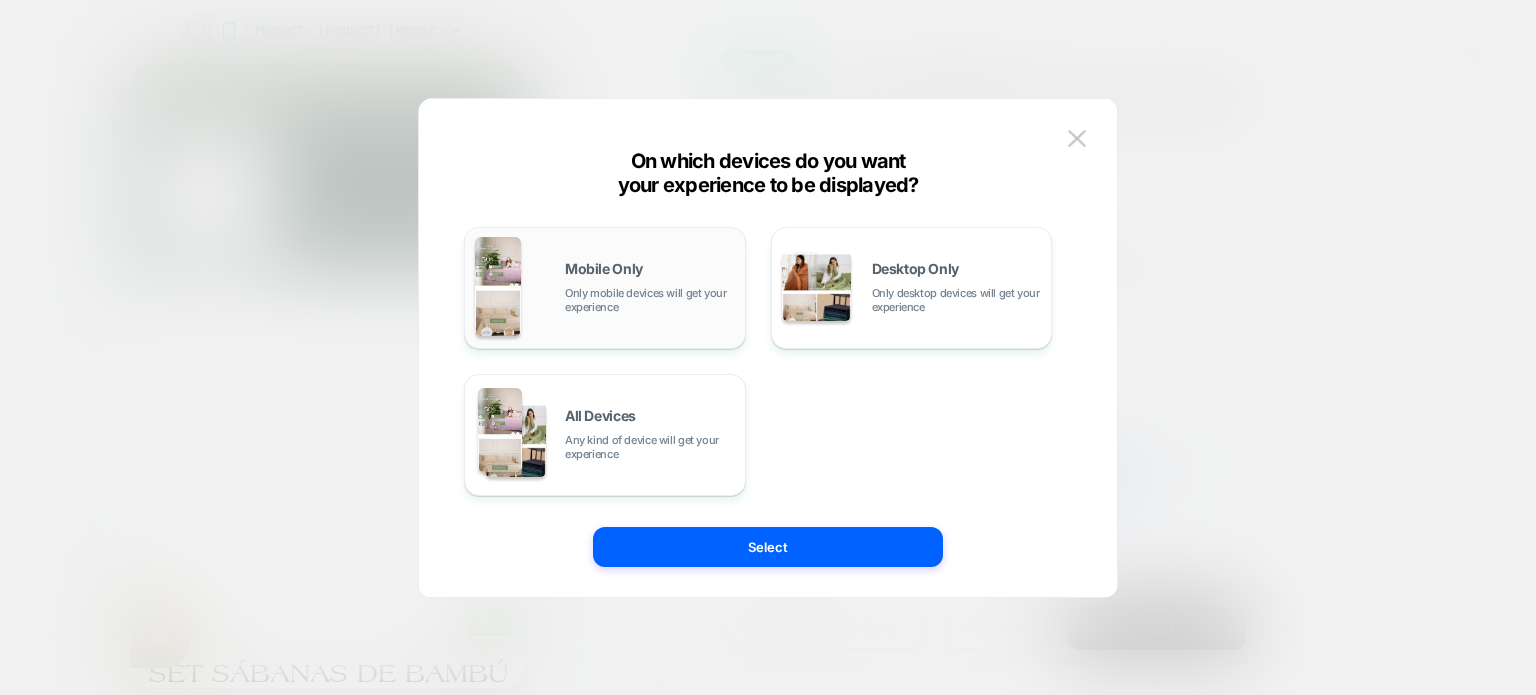 scroll, scrollTop: 0, scrollLeft: 0, axis: both 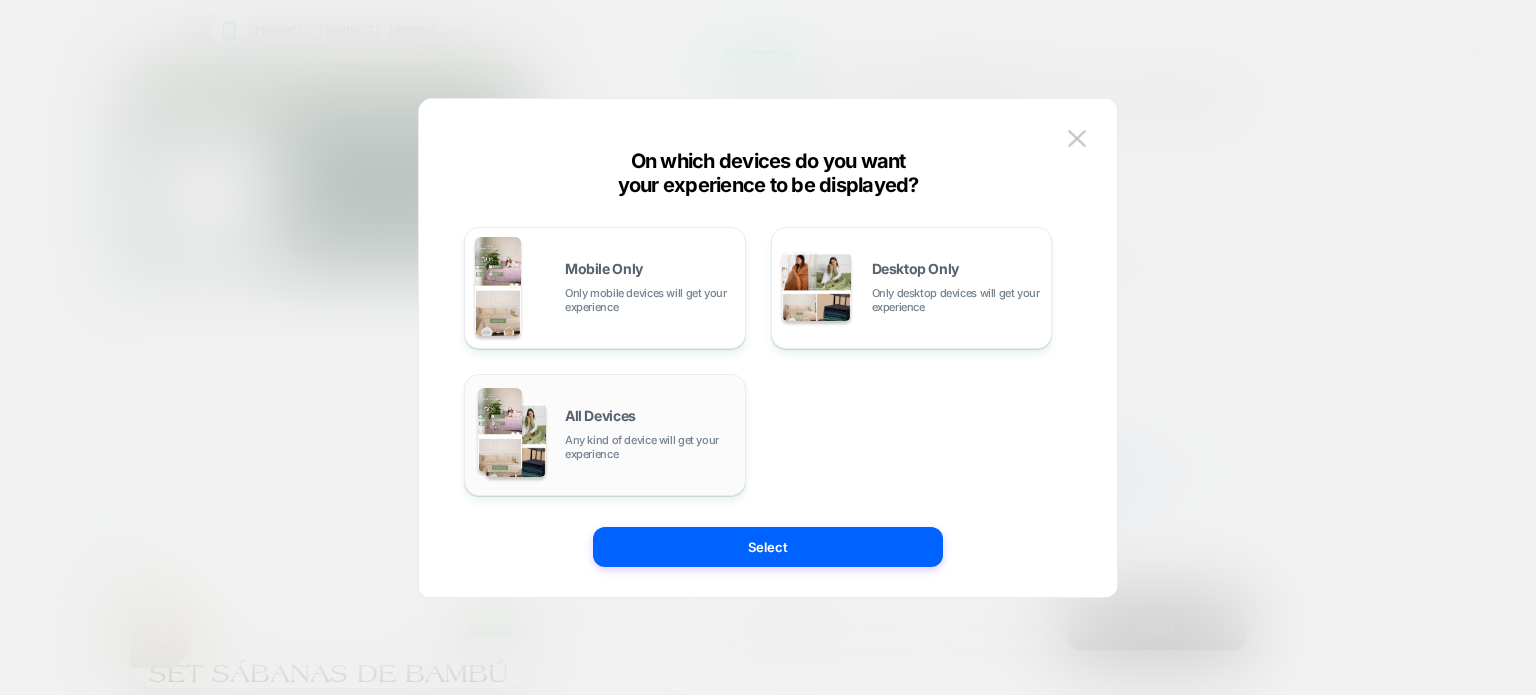 click on "All Devices Any kind of device will get your experience" at bounding box center [605, 435] 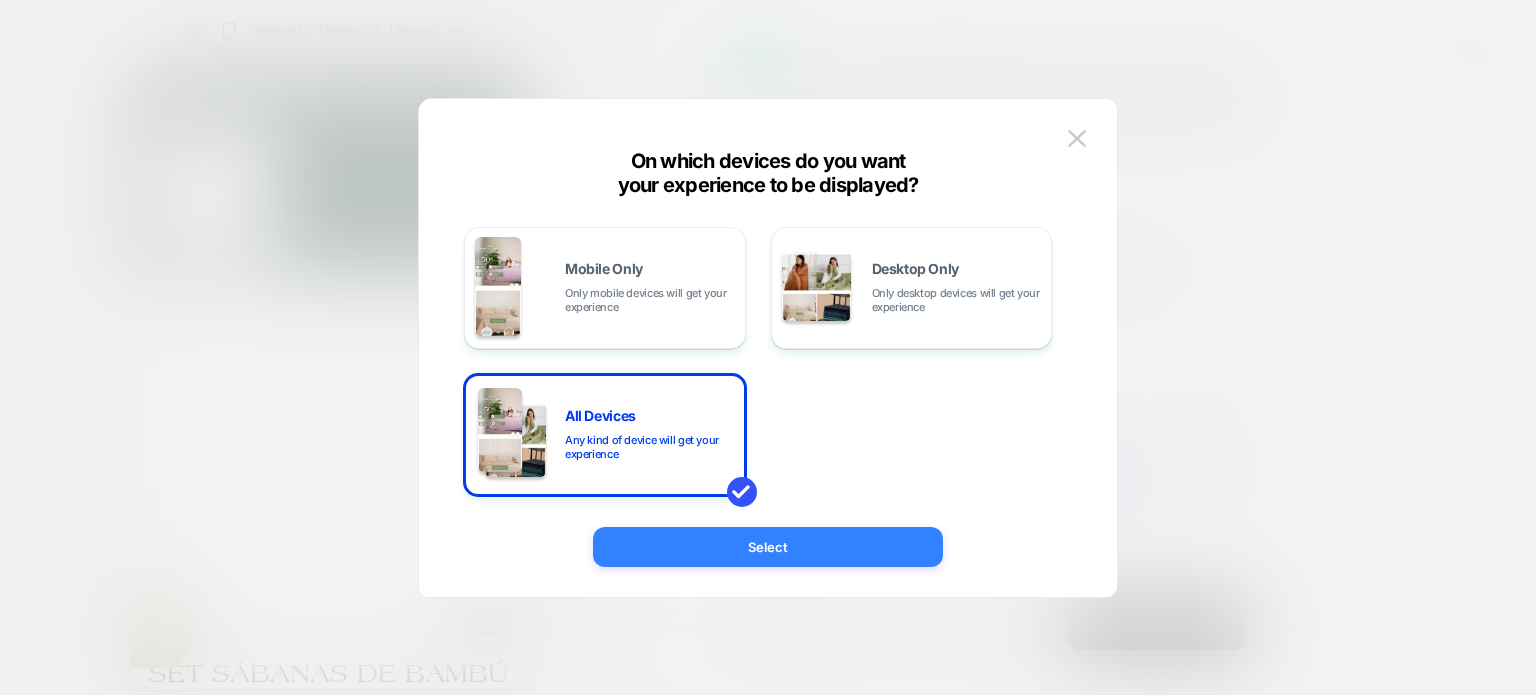 click on "Select" at bounding box center [768, 547] 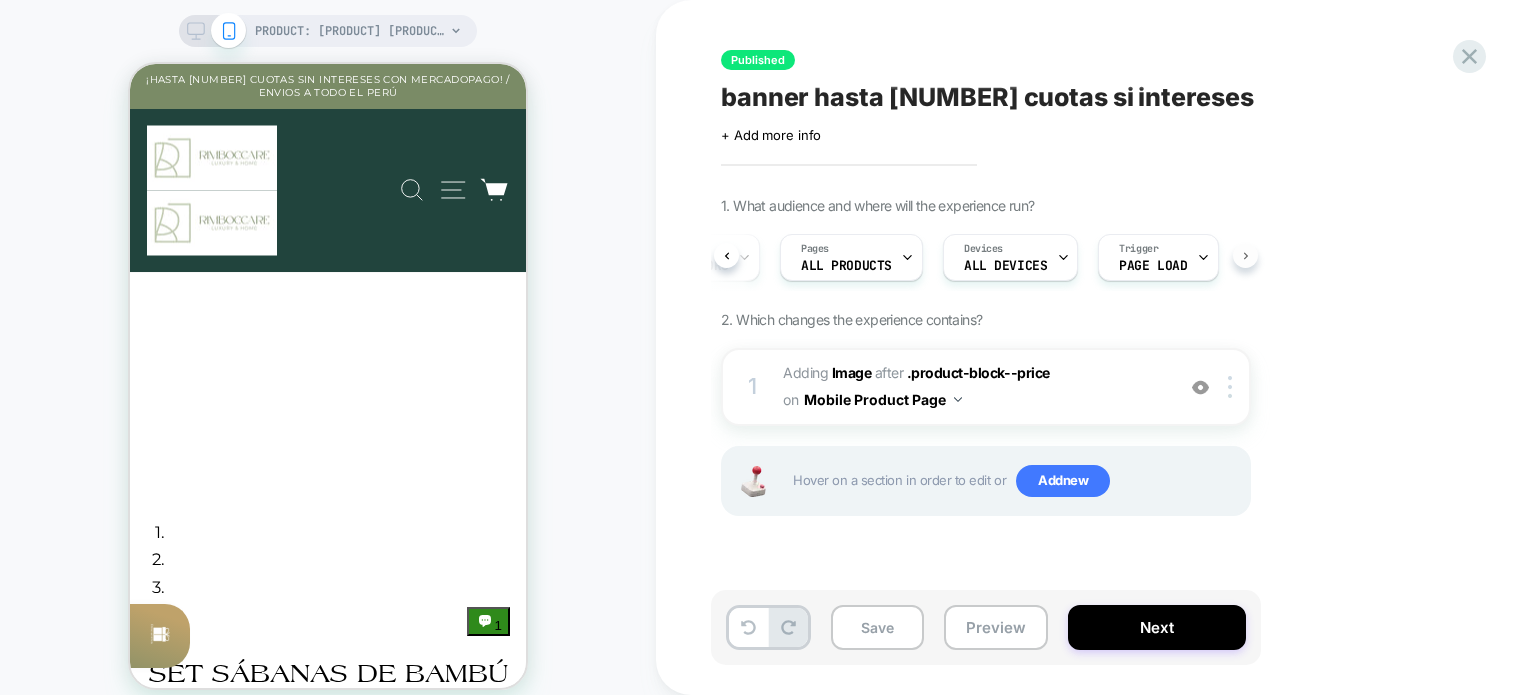 scroll, scrollTop: 0, scrollLeft: 106, axis: horizontal 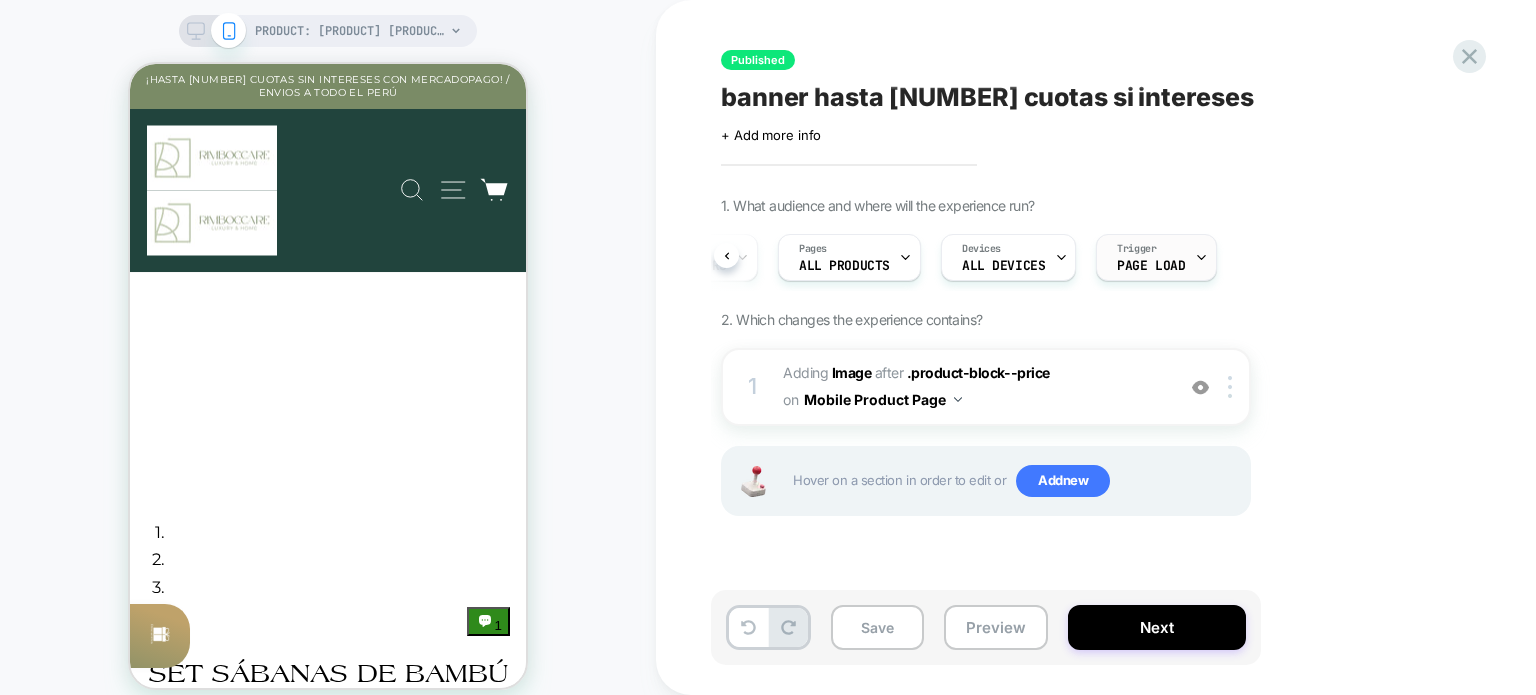 click 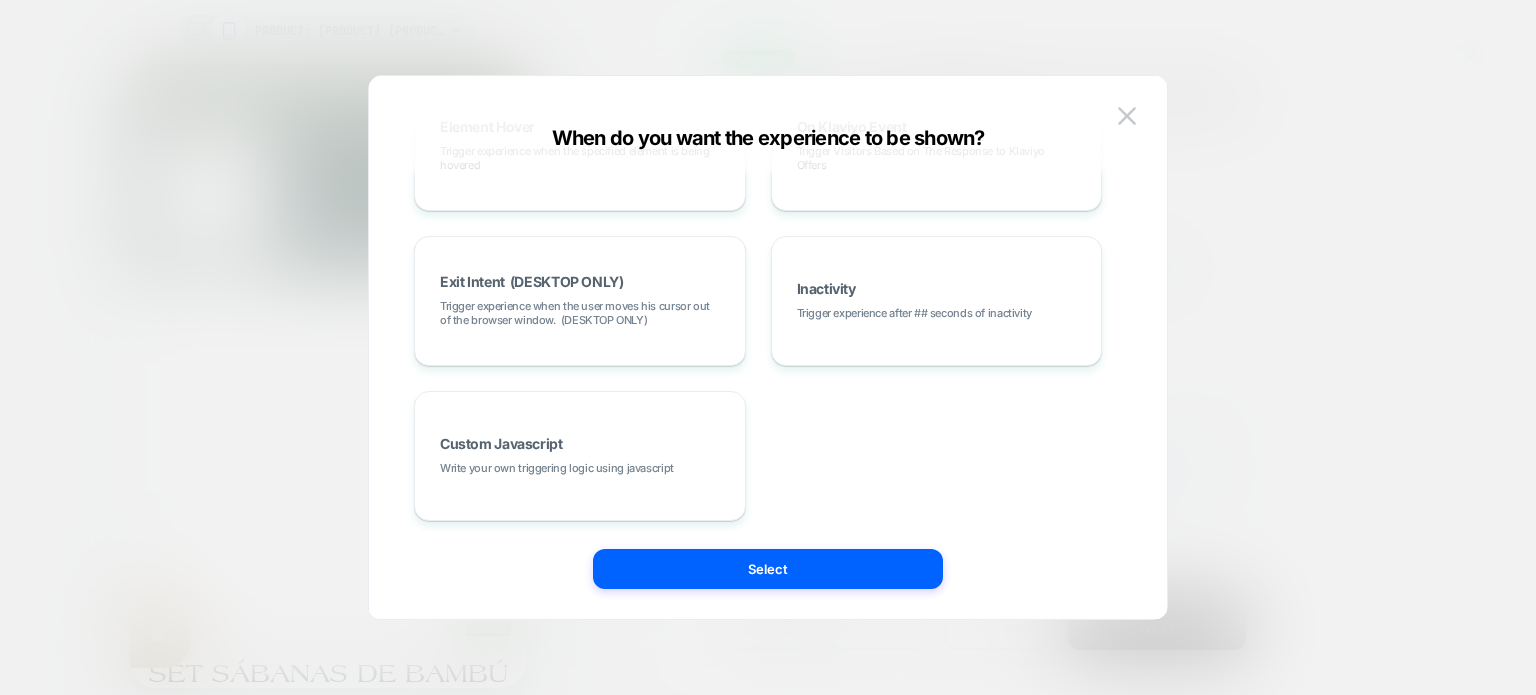 scroll, scrollTop: 406, scrollLeft: 0, axis: vertical 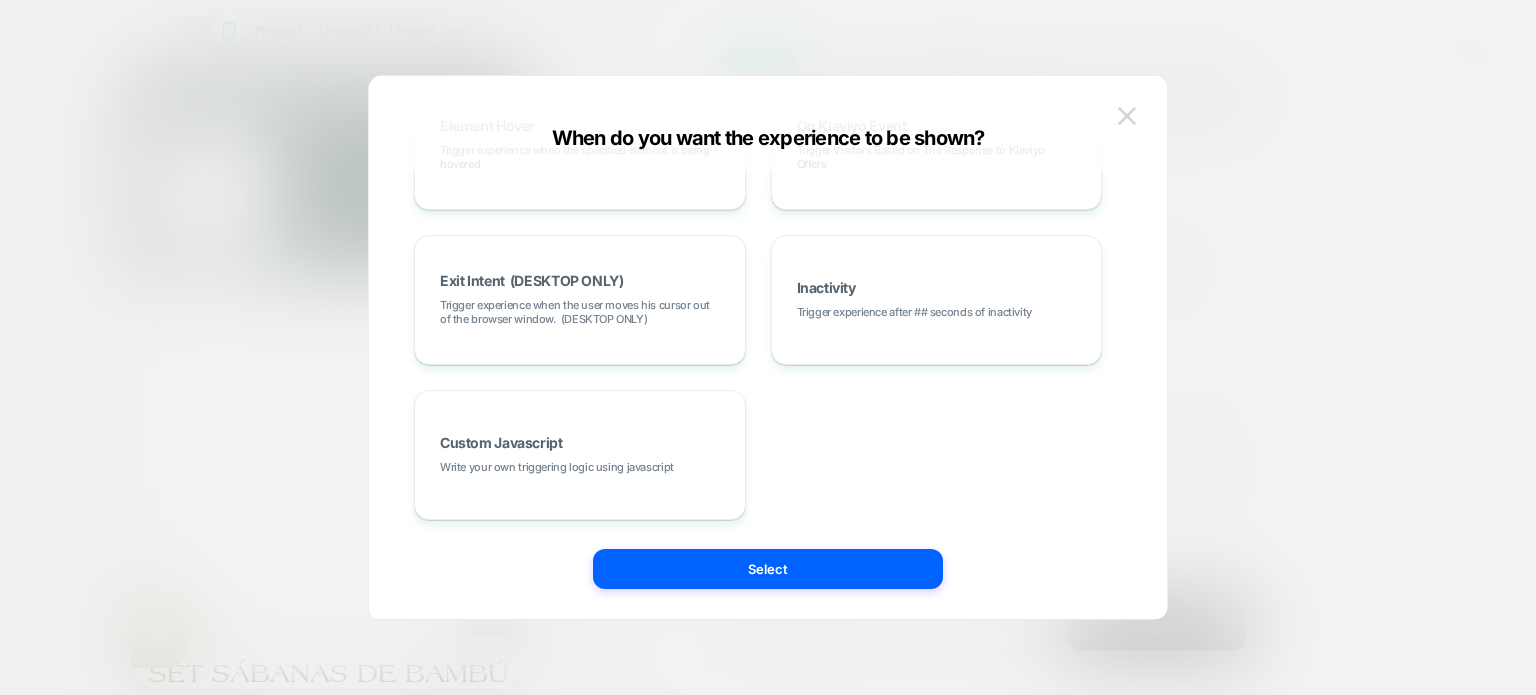 click at bounding box center (1127, 116) 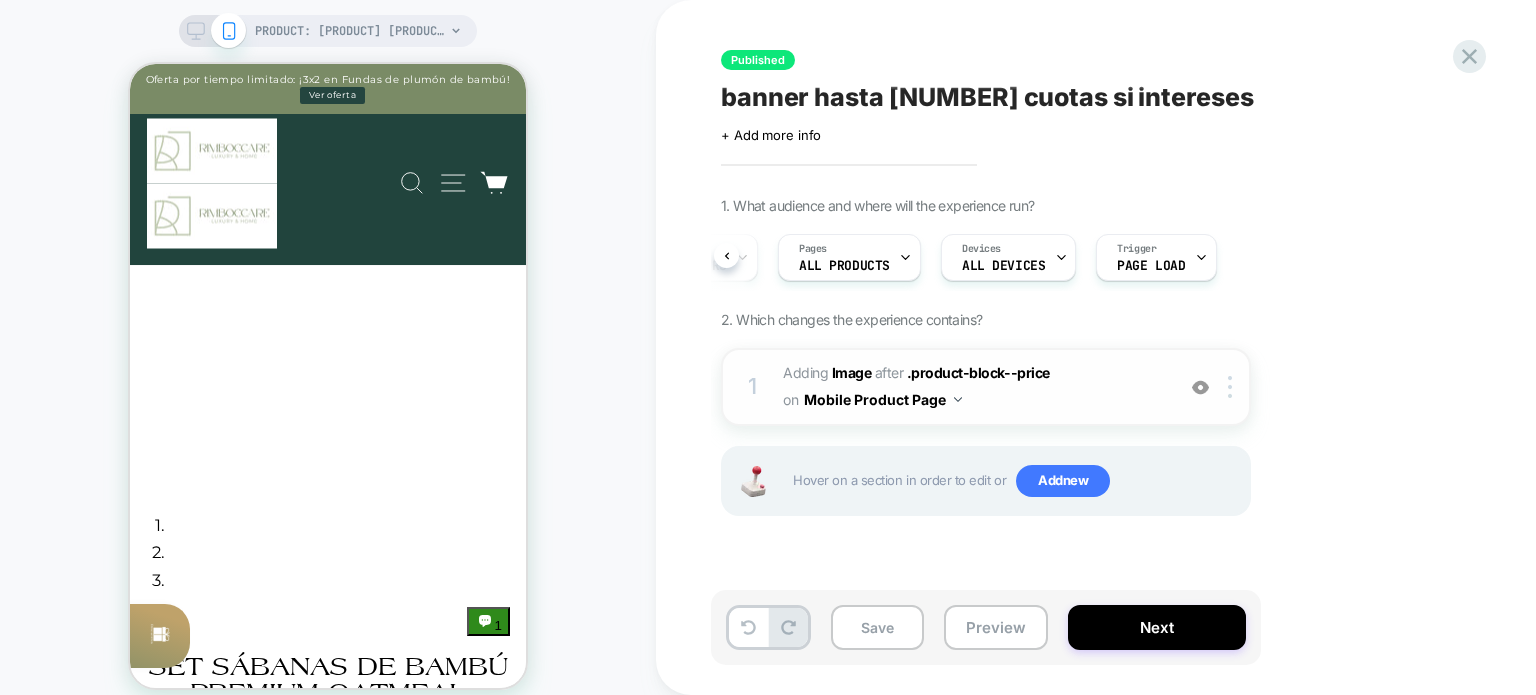 click on "#_loomi_addon_1754538138820 Adding   Image   AFTER .product-block--price .product-block--price   on Mobile Product Page" at bounding box center [973, 387] 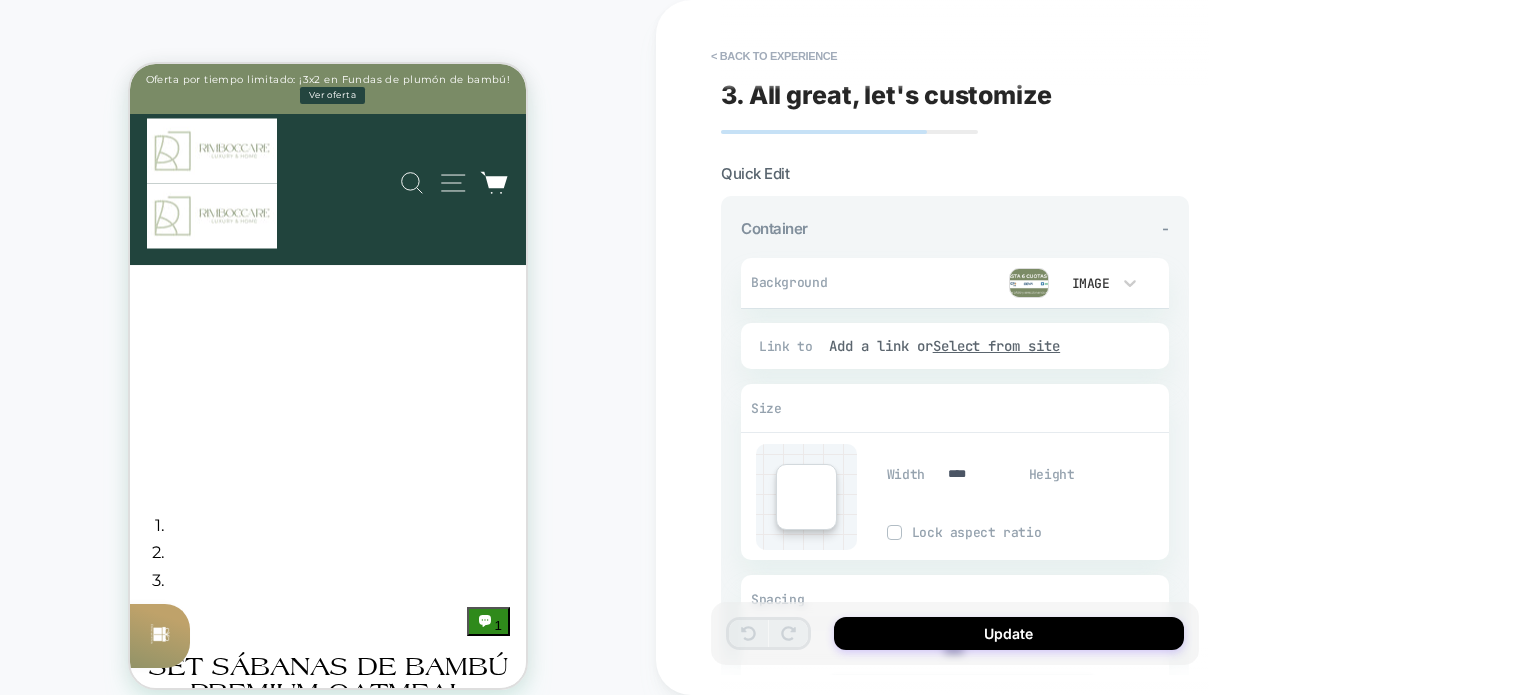 scroll, scrollTop: 24, scrollLeft: 0, axis: vertical 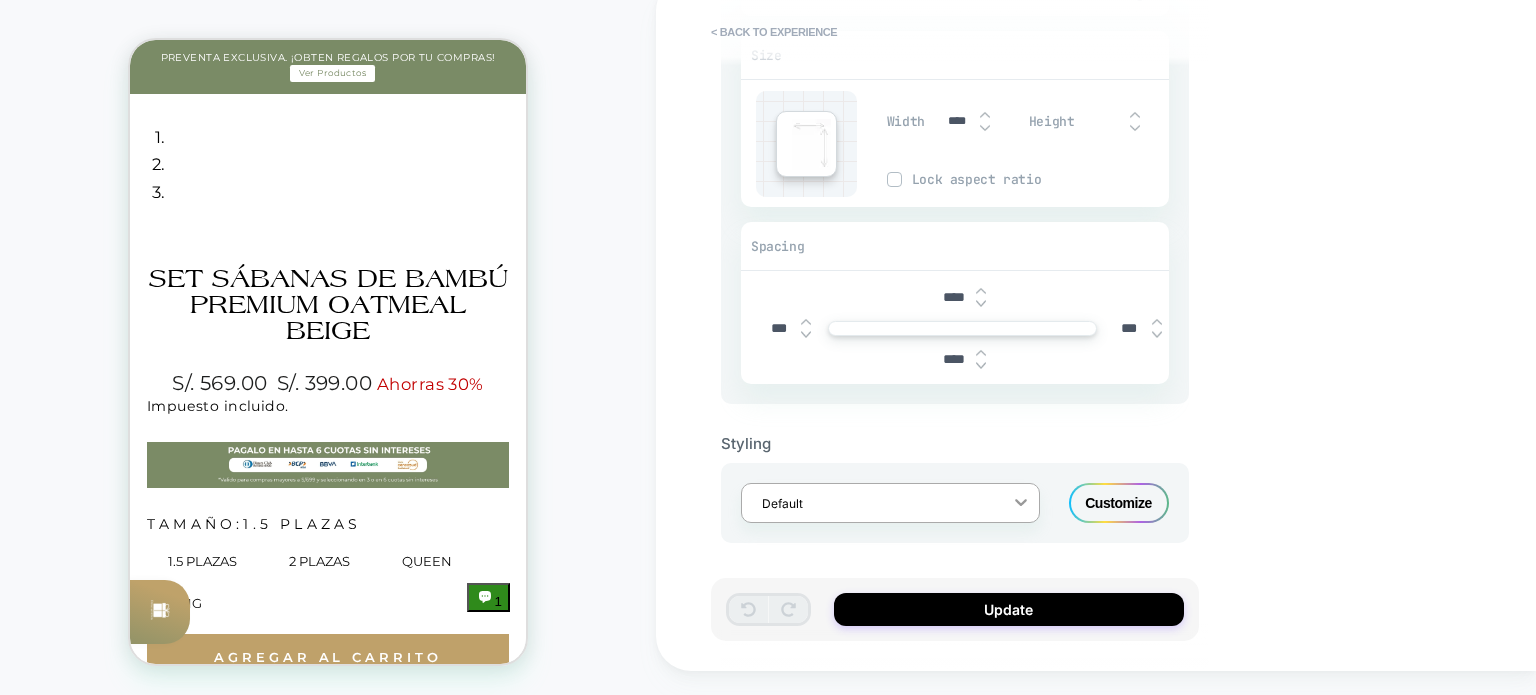 click at bounding box center [1021, 502] 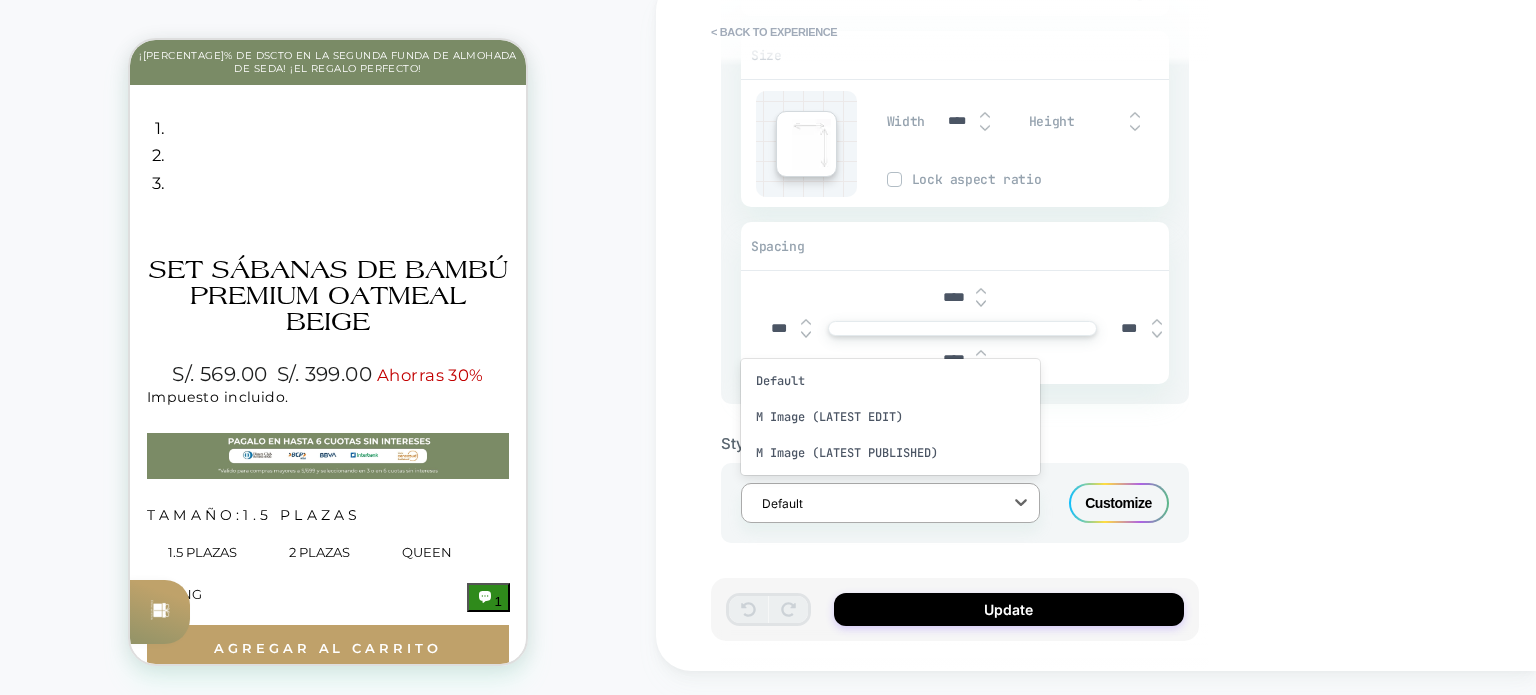 click on "< Back to experience [NUMBER]. All great, let's customize Quick Edit Container - Background Image Fit Contain Position Center Fit Cover Position Center Opening Image Add Auto Play Media Controls Mute Audio Loop Link to Add a link or Select from site Size Width **** Height Lock aspect ratio Spacing **** *** *** **** Styling option Default focused, [NUMBER] of [NUMBER]. [NUMBER] results available. Use Up and Down to choose options, press Enter to select the currently focused option, press Escape to exit the menu, press Tab to select the option and exit the menu. Default Default M Image (LATEST EDIT) M Image (LATEST PUBLISHED) Customize Update" at bounding box center (1096, 323) 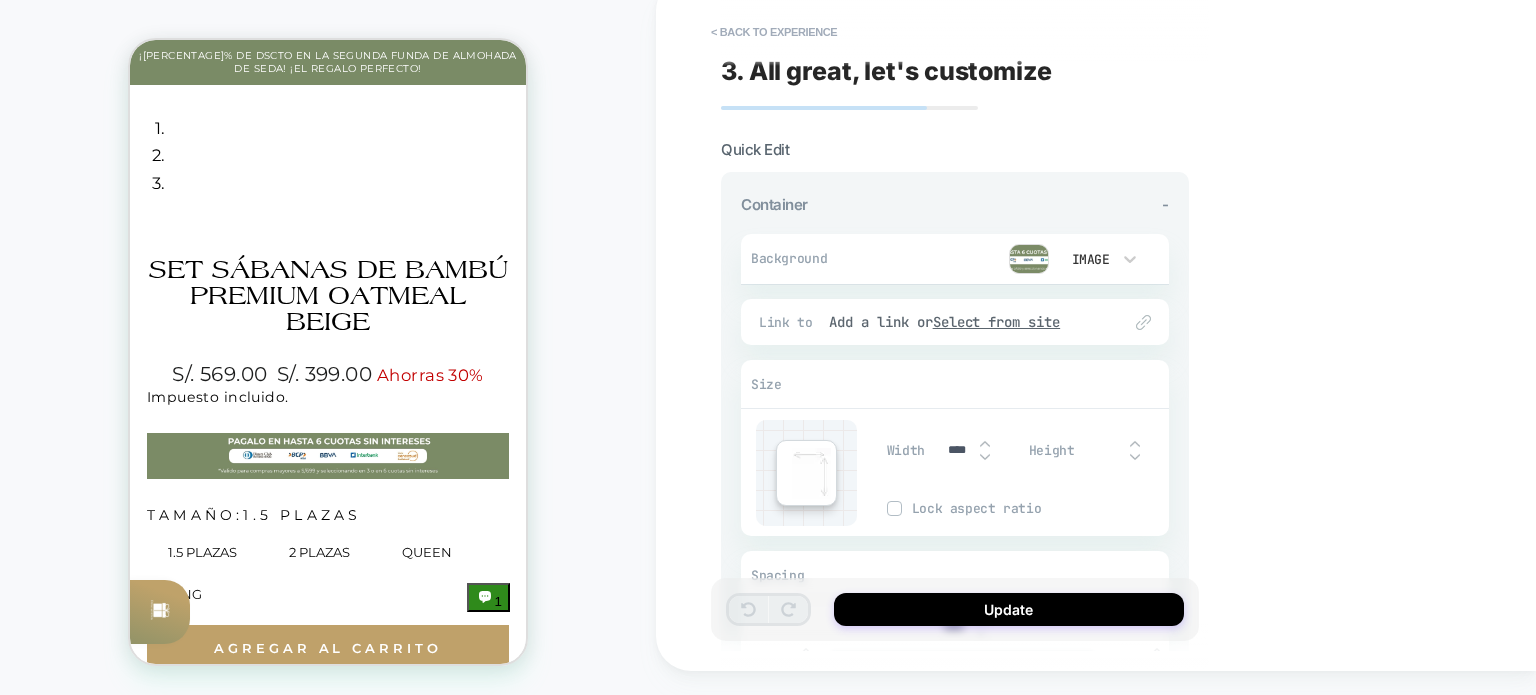 scroll, scrollTop: 0, scrollLeft: 0, axis: both 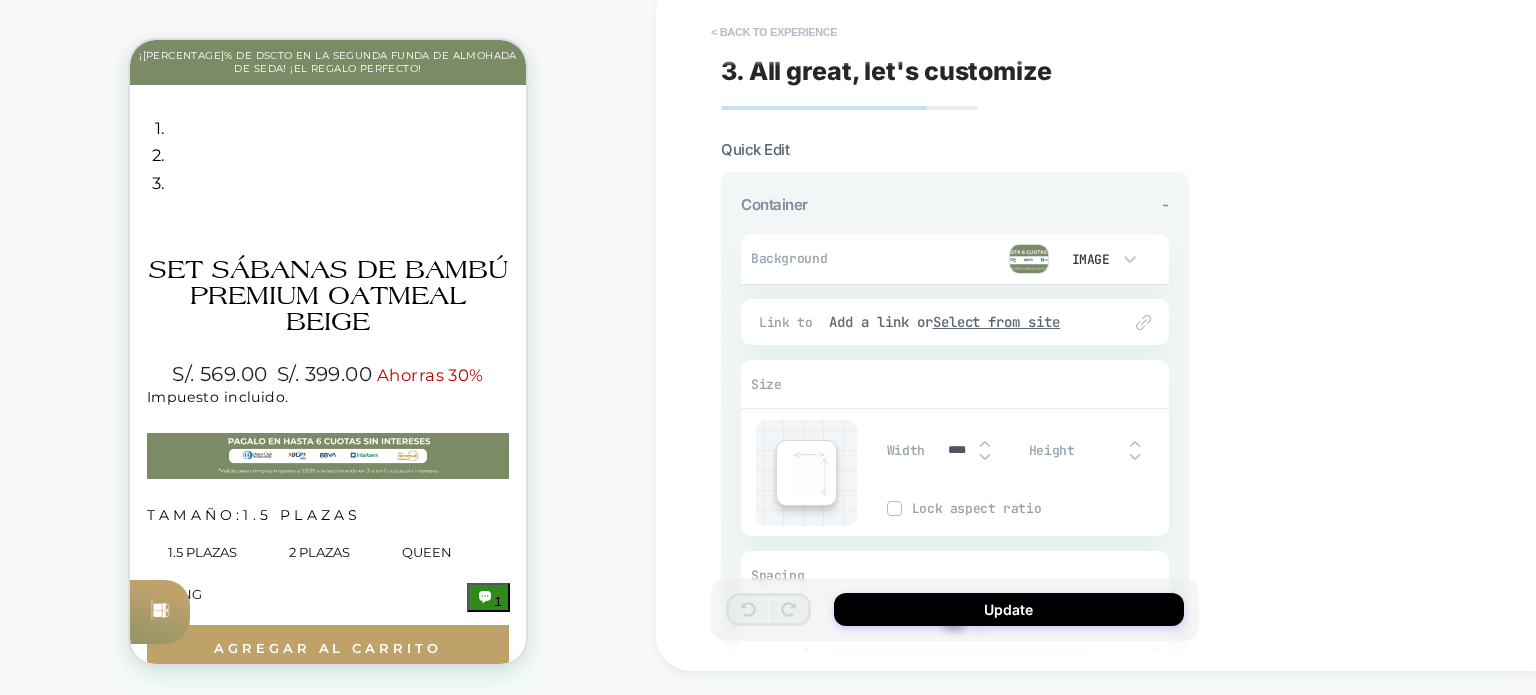 click on "< Back to experience" at bounding box center (774, 32) 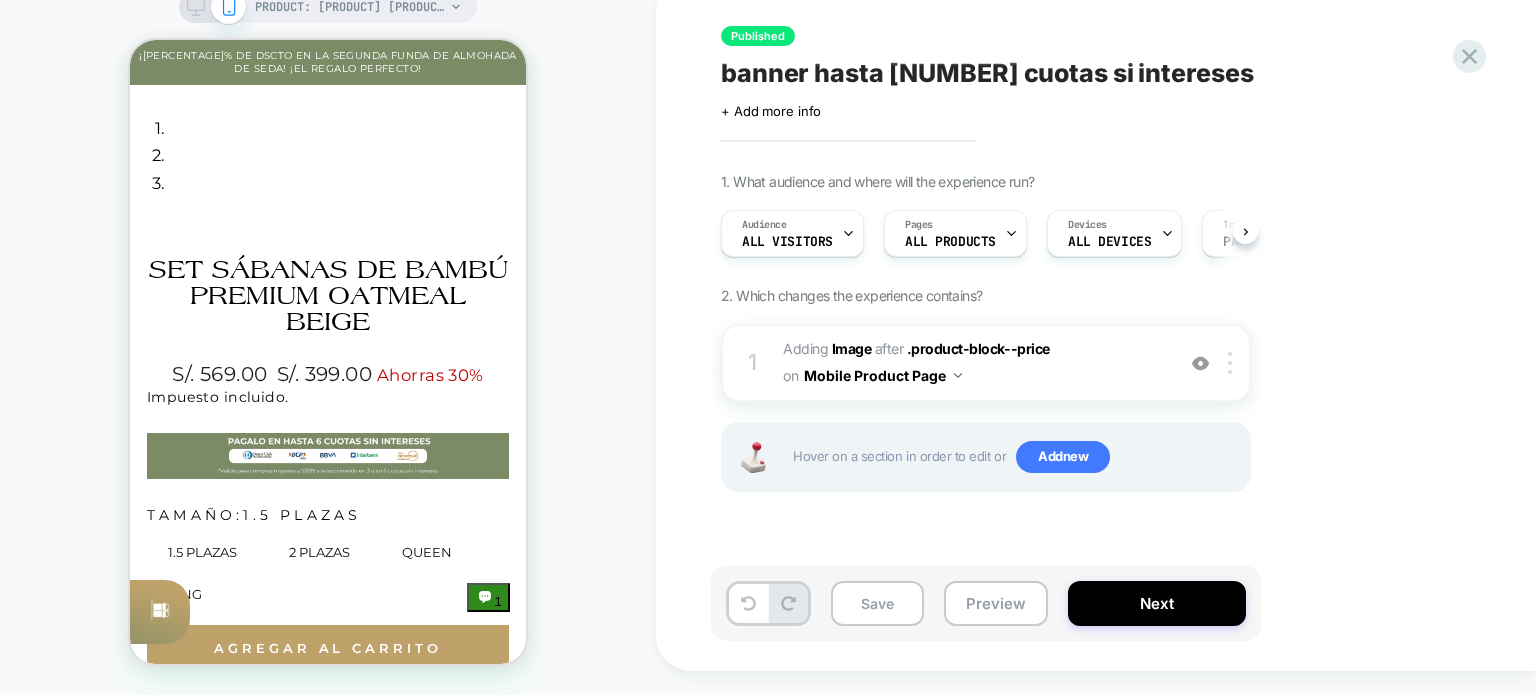 scroll, scrollTop: 0, scrollLeft: 0, axis: both 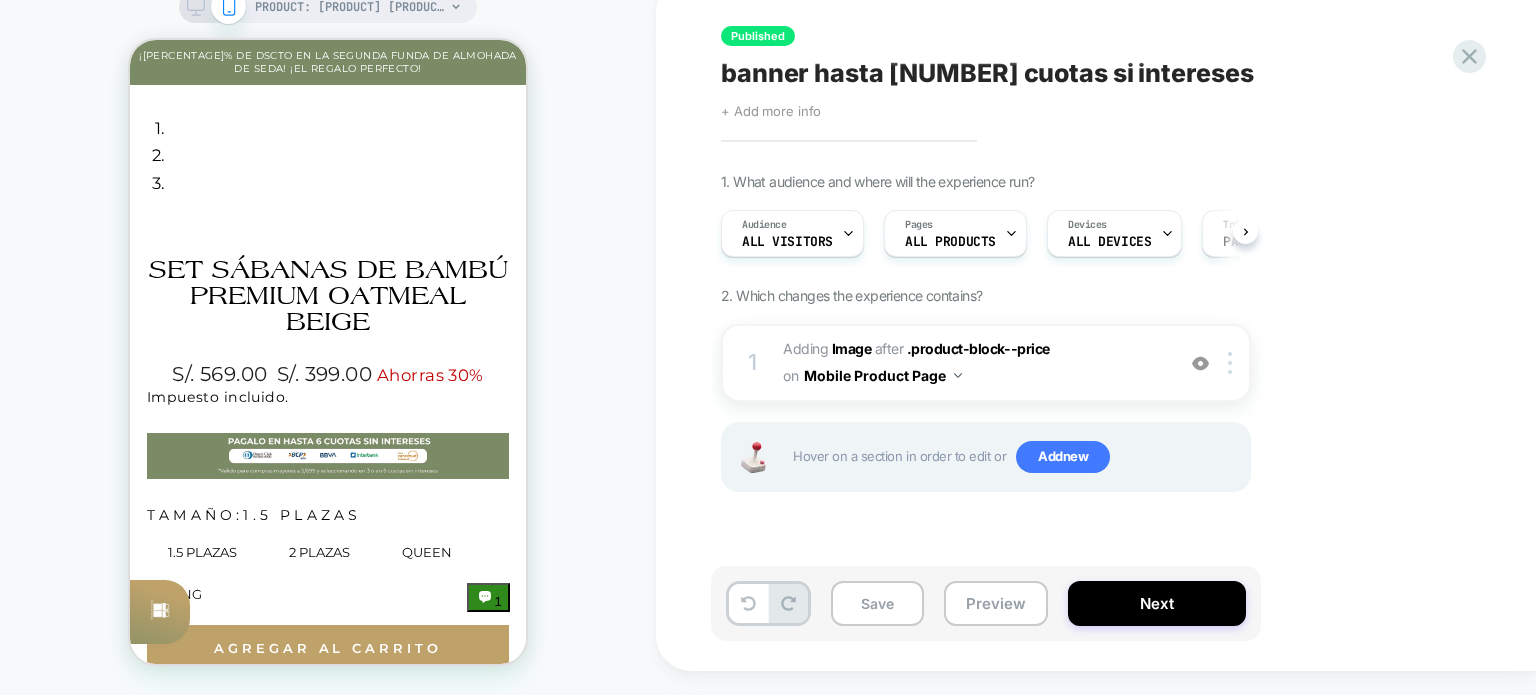 click on "+ Add more info" at bounding box center (771, 111) 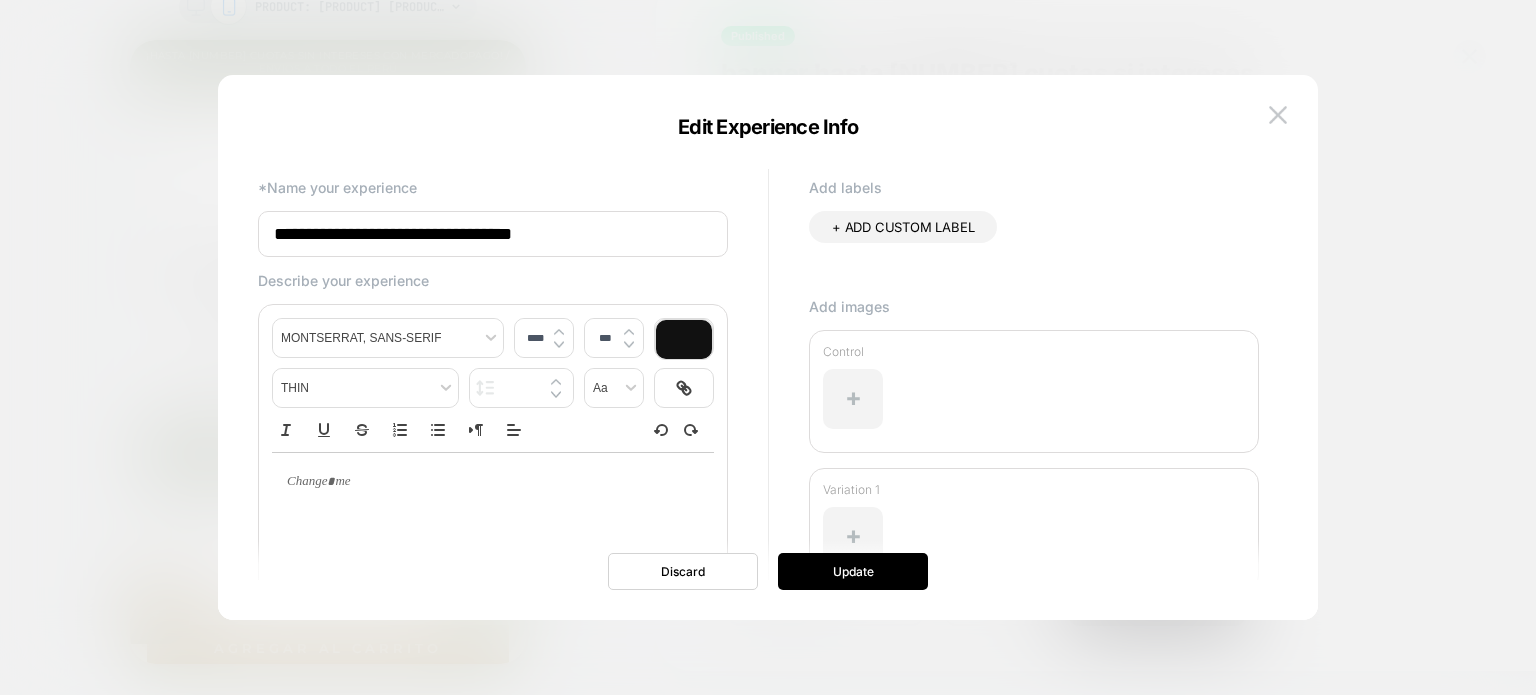 scroll, scrollTop: 0, scrollLeft: 0, axis: both 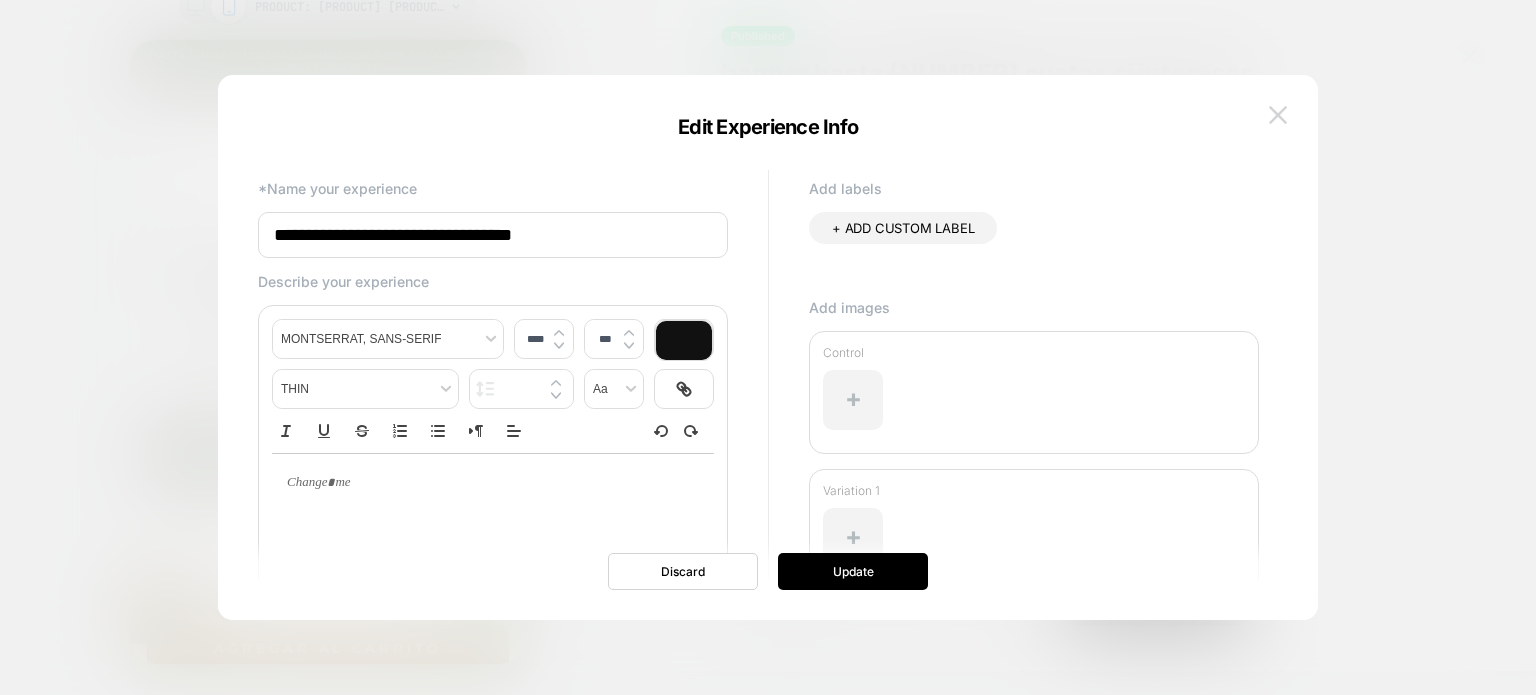 click at bounding box center (1278, 114) 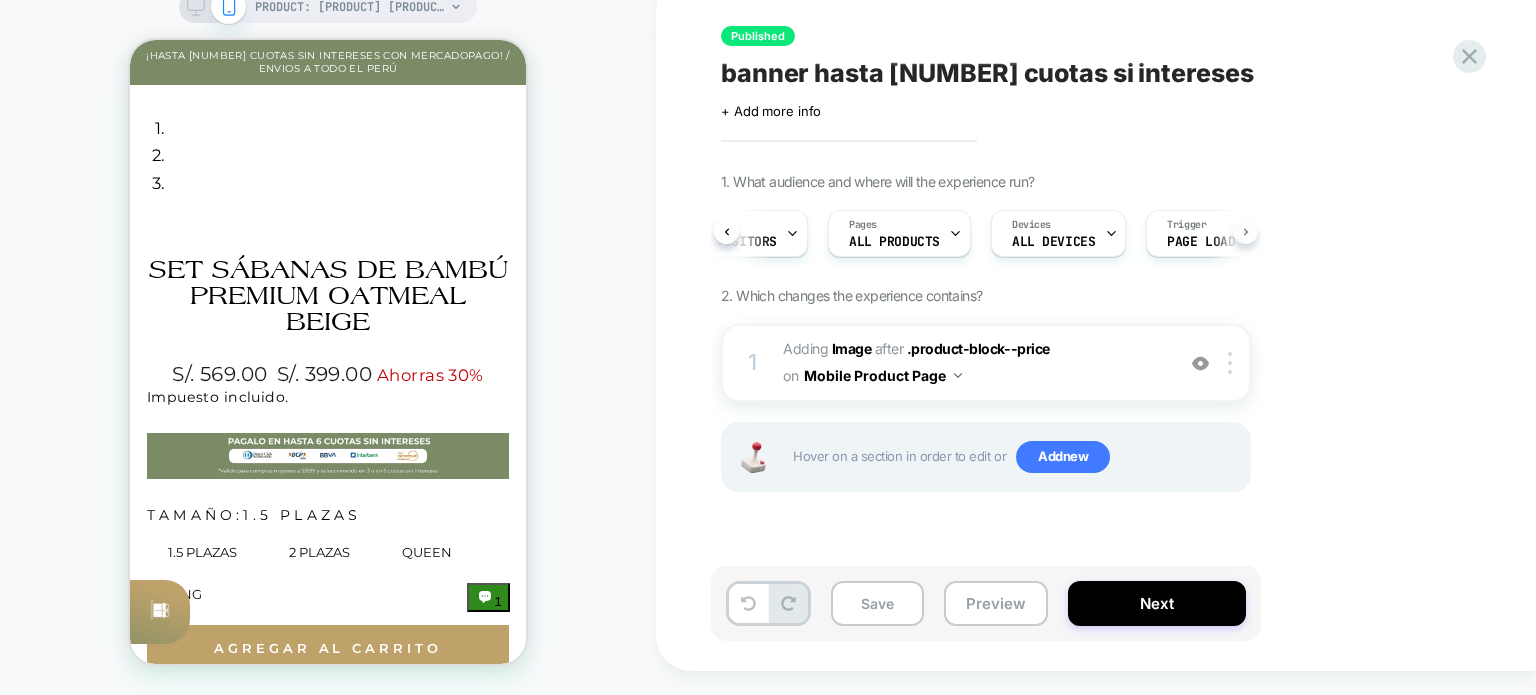 scroll, scrollTop: 0, scrollLeft: 106, axis: horizontal 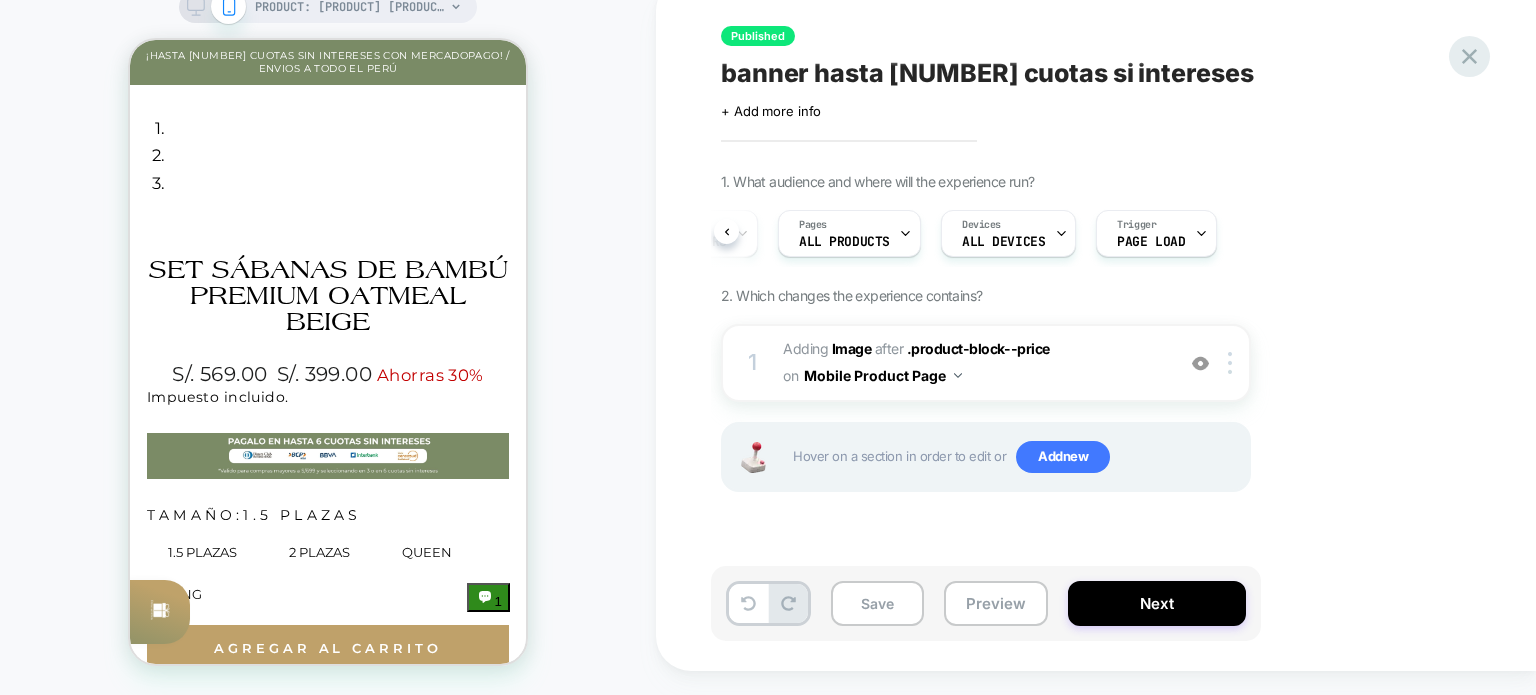 click 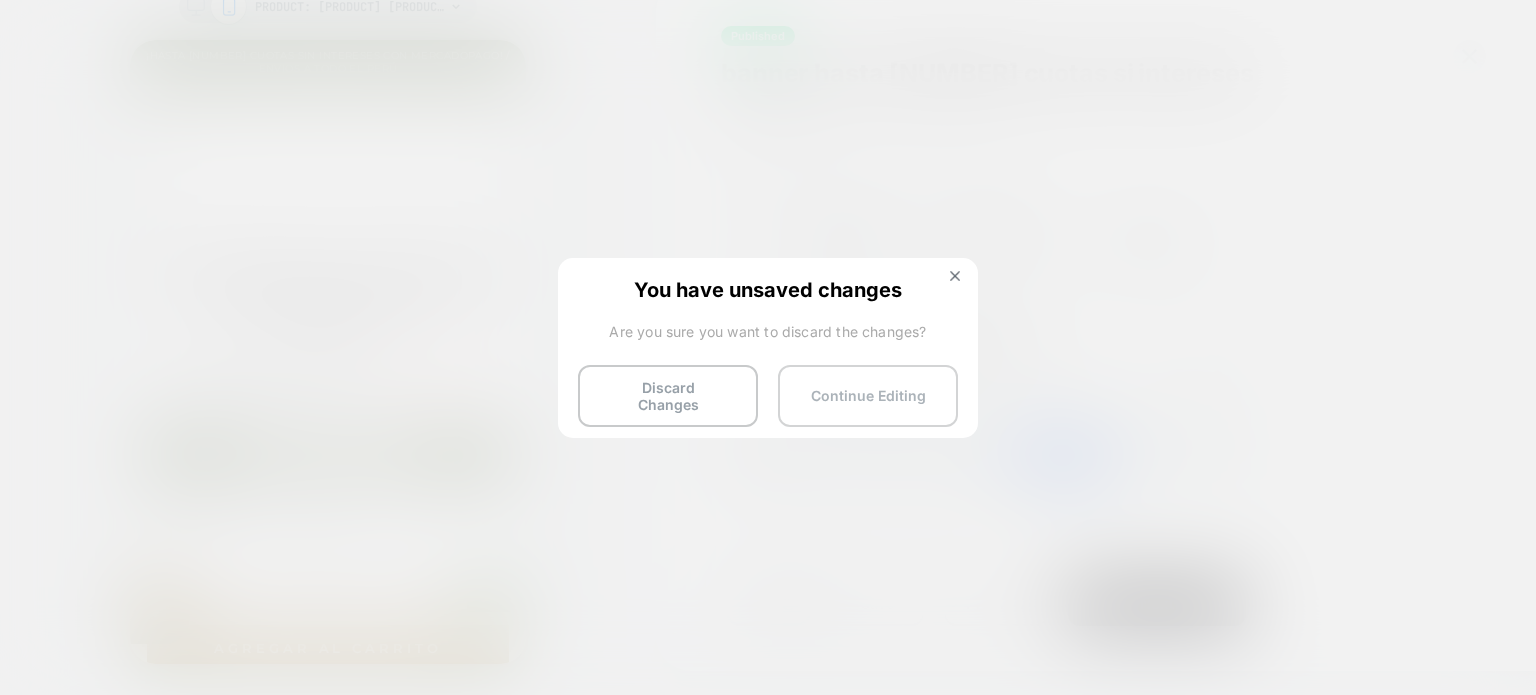 click on "Continue Editing" at bounding box center (868, 396) 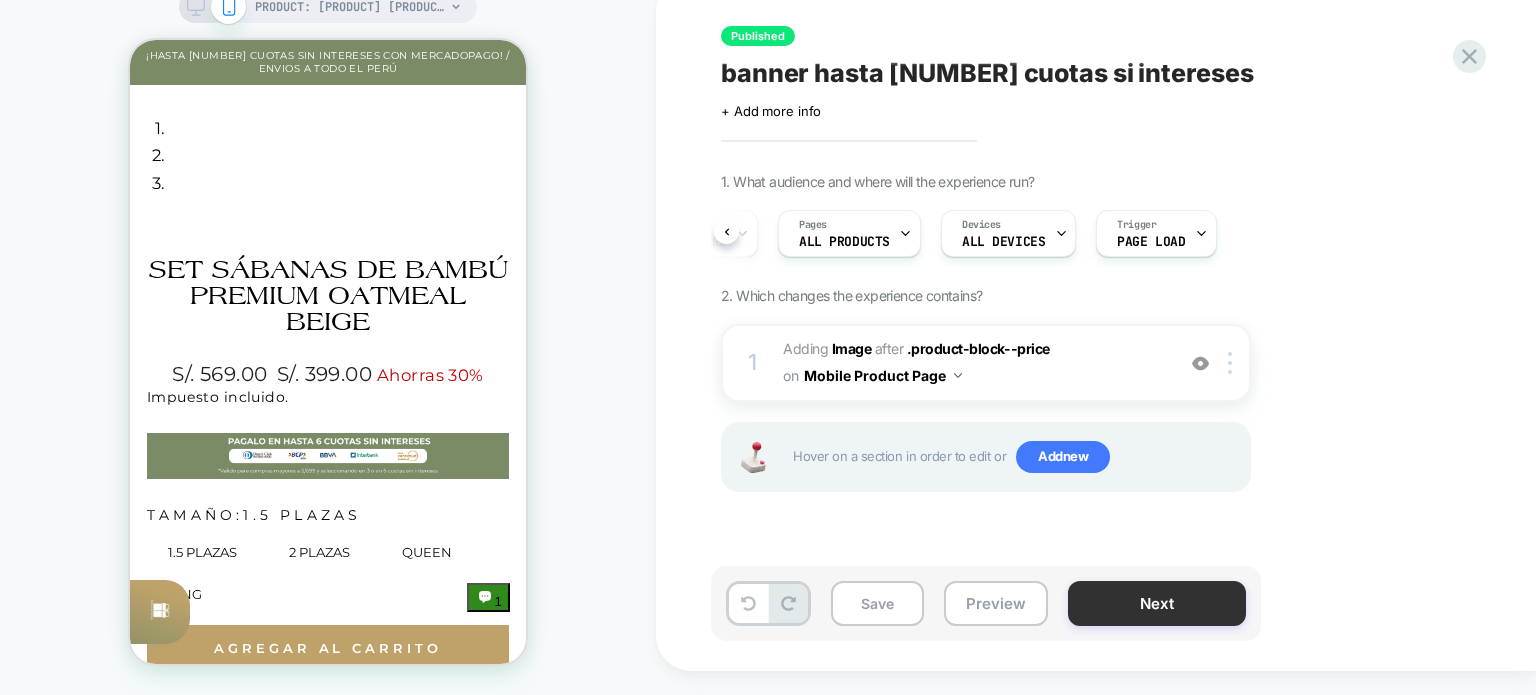 click on "Next" at bounding box center (1157, 603) 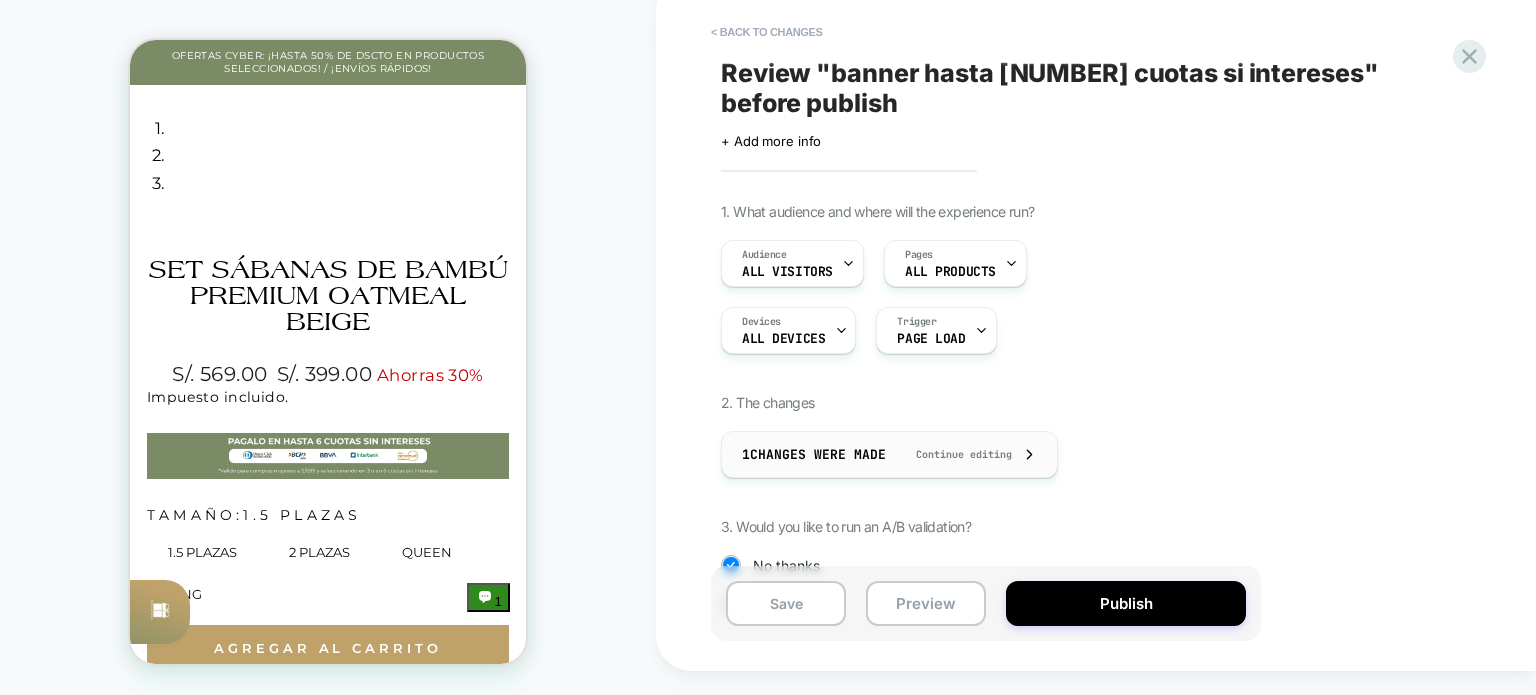 scroll, scrollTop: 180, scrollLeft: 0, axis: vertical 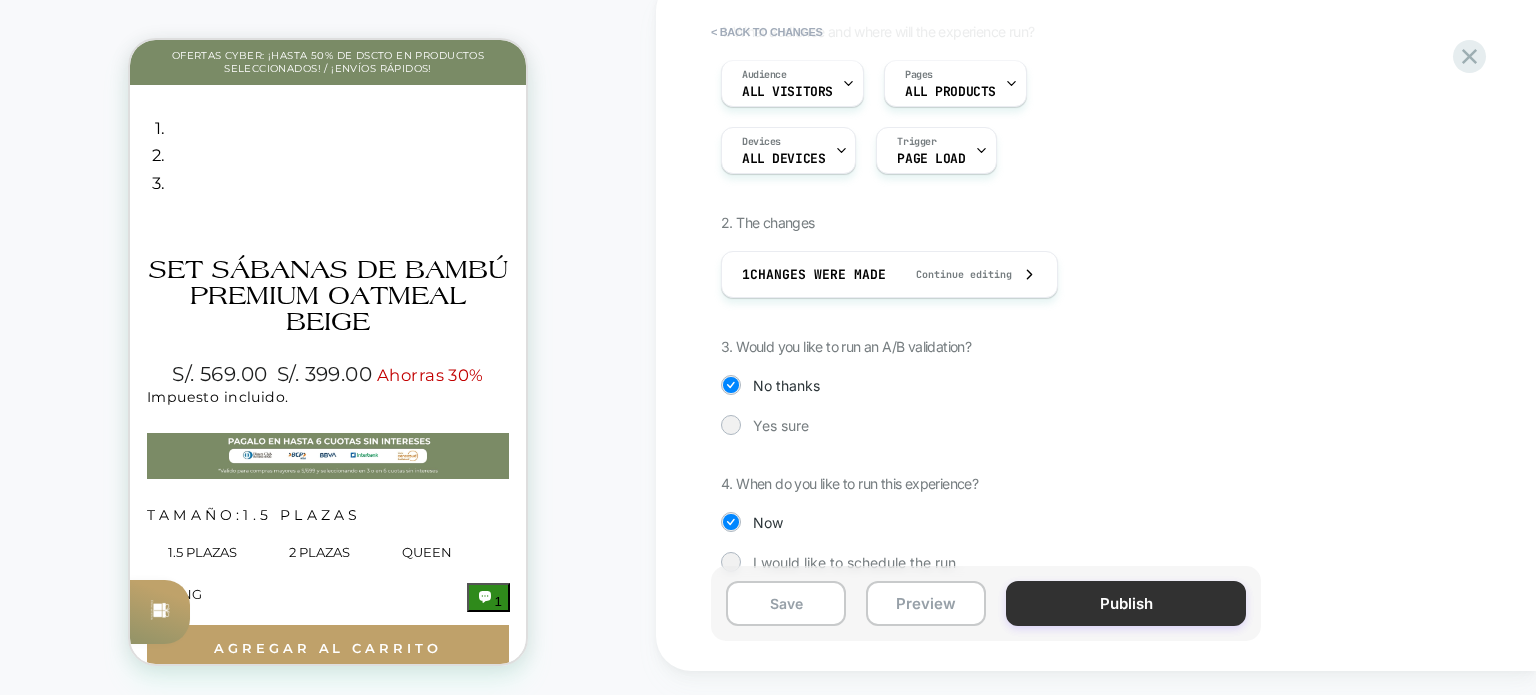 click on "Publish" at bounding box center (1126, 603) 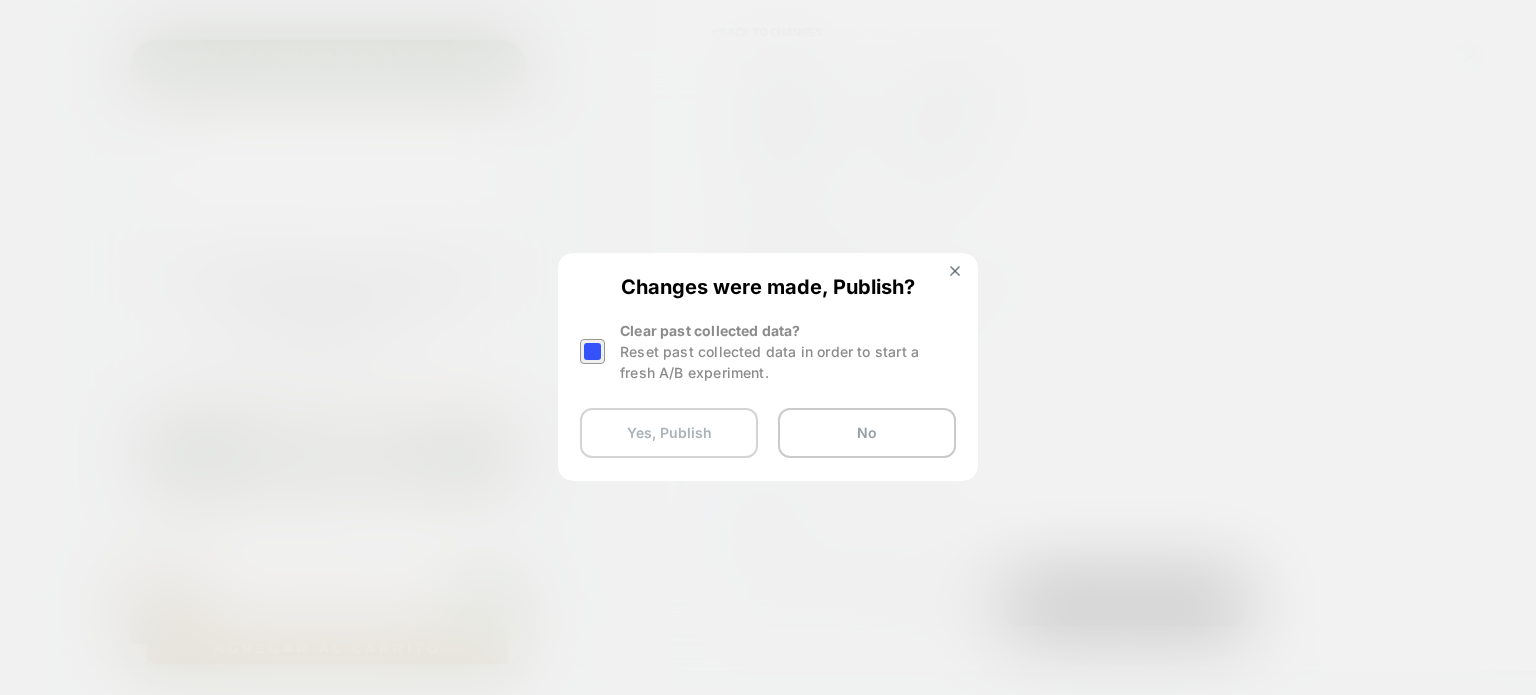 click on "Yes, Publish" at bounding box center [669, 433] 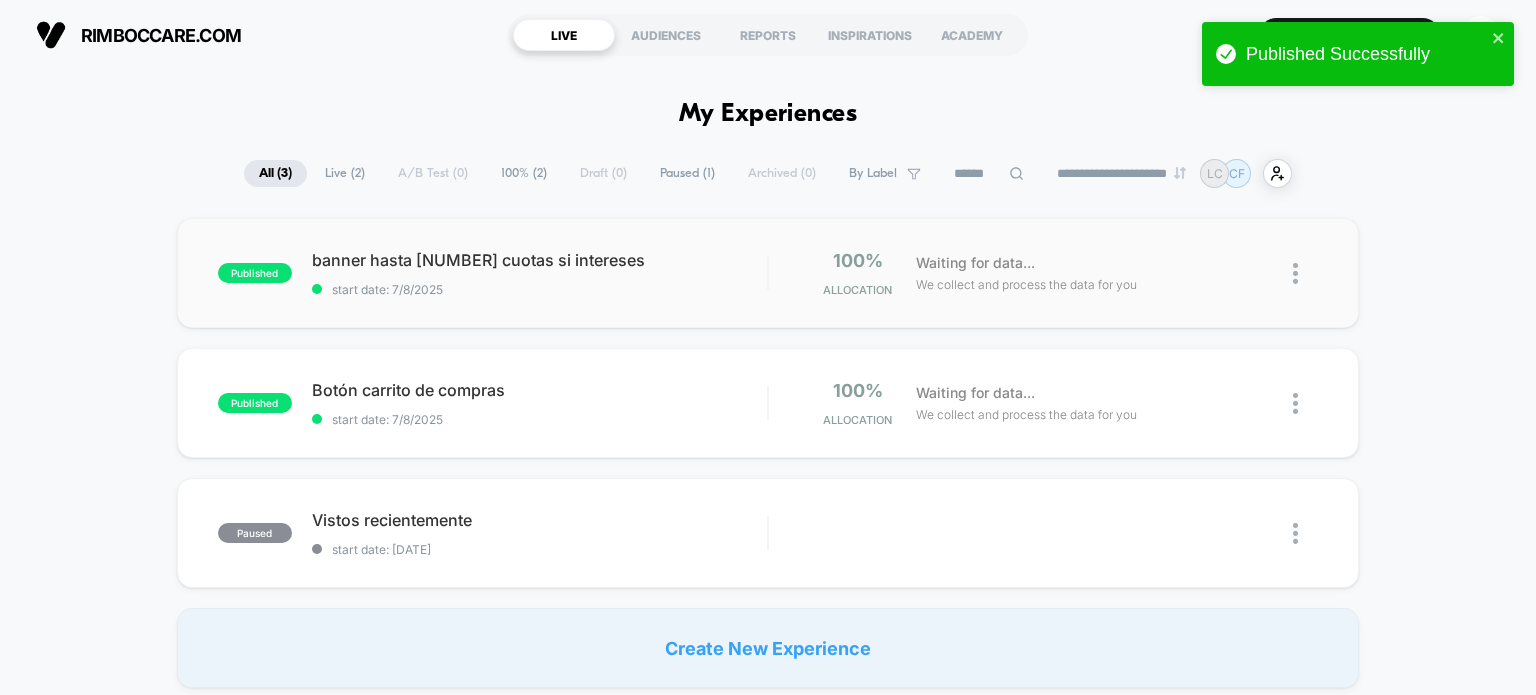 scroll, scrollTop: 0, scrollLeft: 0, axis: both 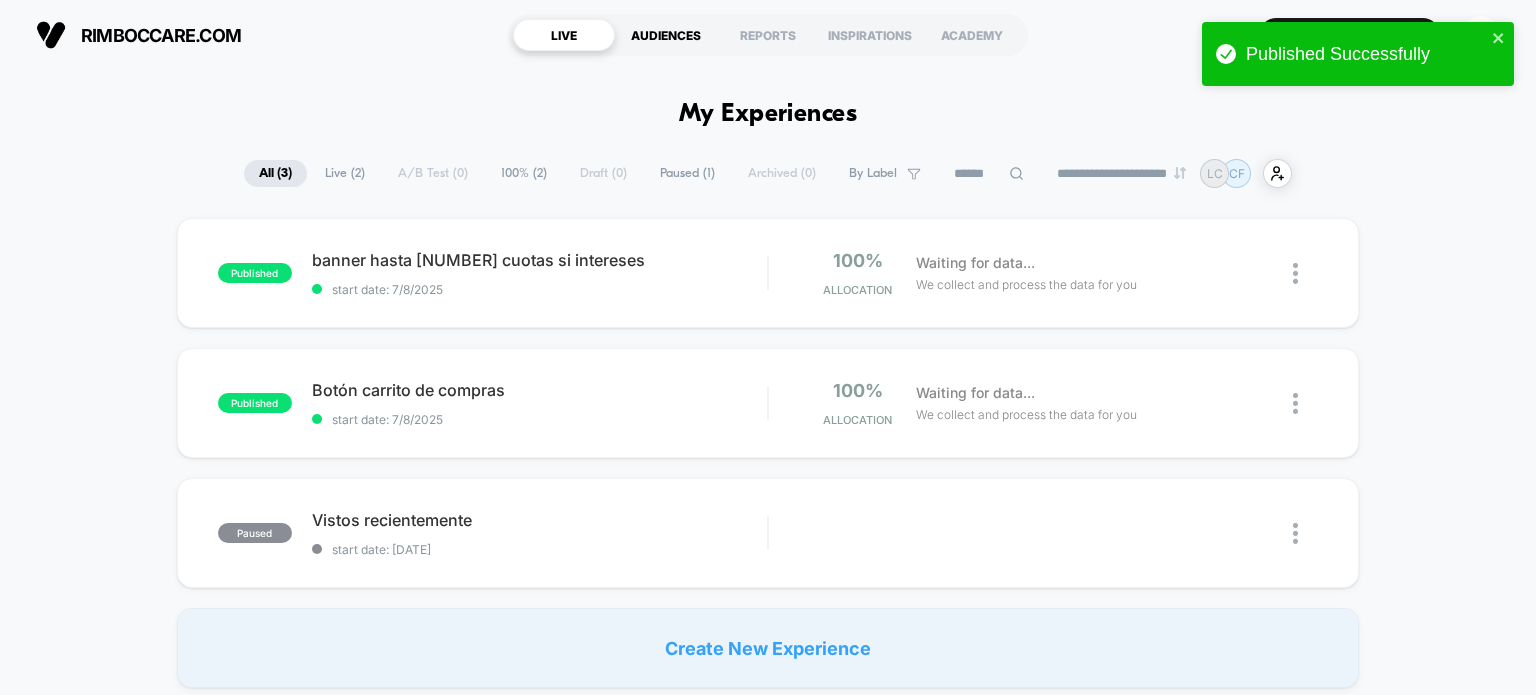 click on "AUDIENCES" at bounding box center (666, 35) 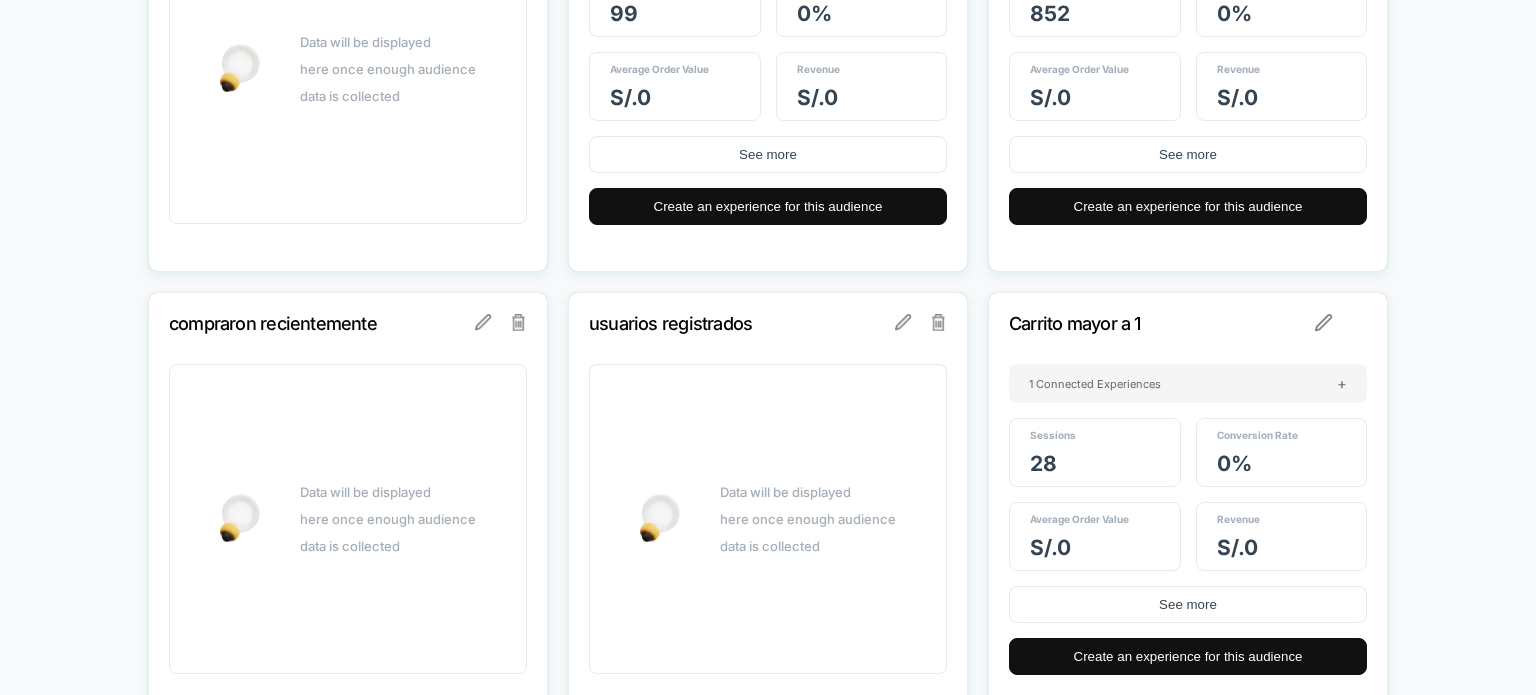 scroll, scrollTop: 1900, scrollLeft: 0, axis: vertical 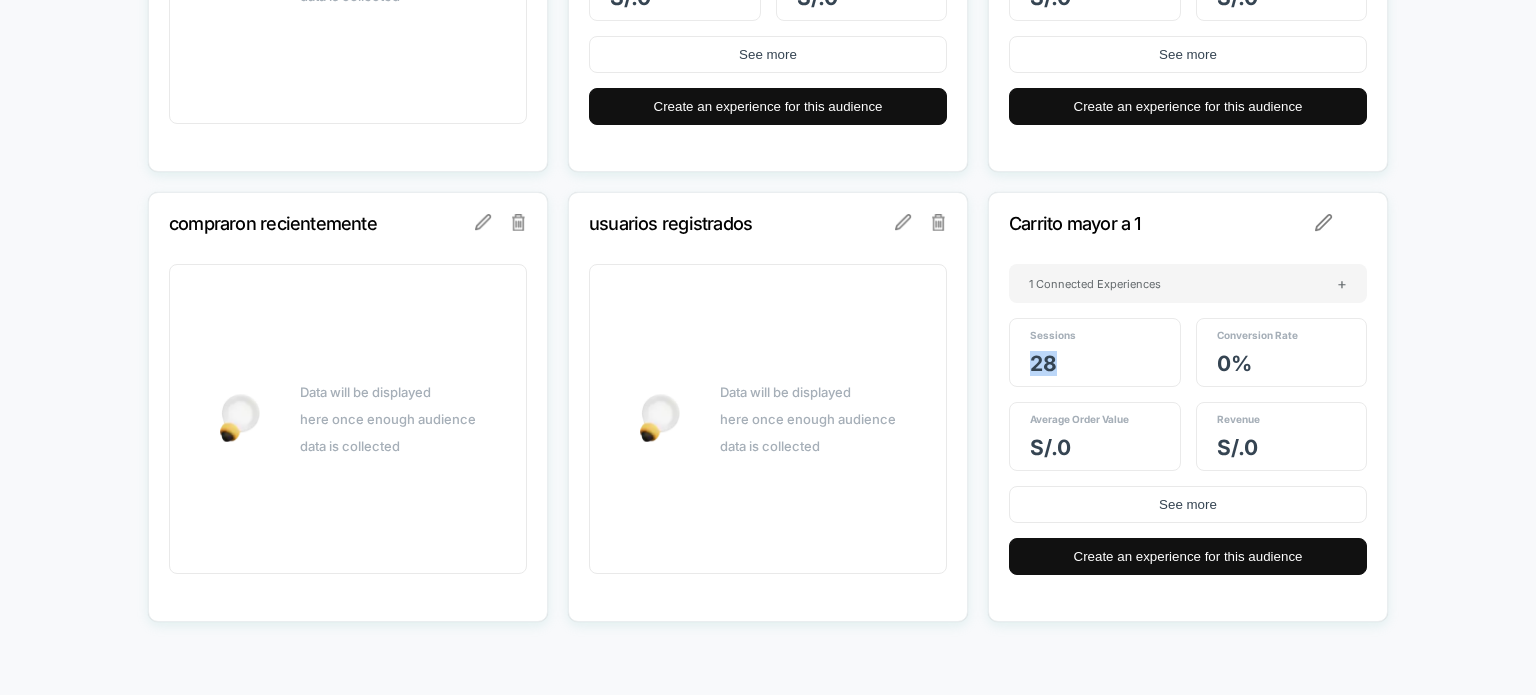 drag, startPoint x: 1030, startPoint y: 363, endPoint x: 1060, endPoint y: 363, distance: 30 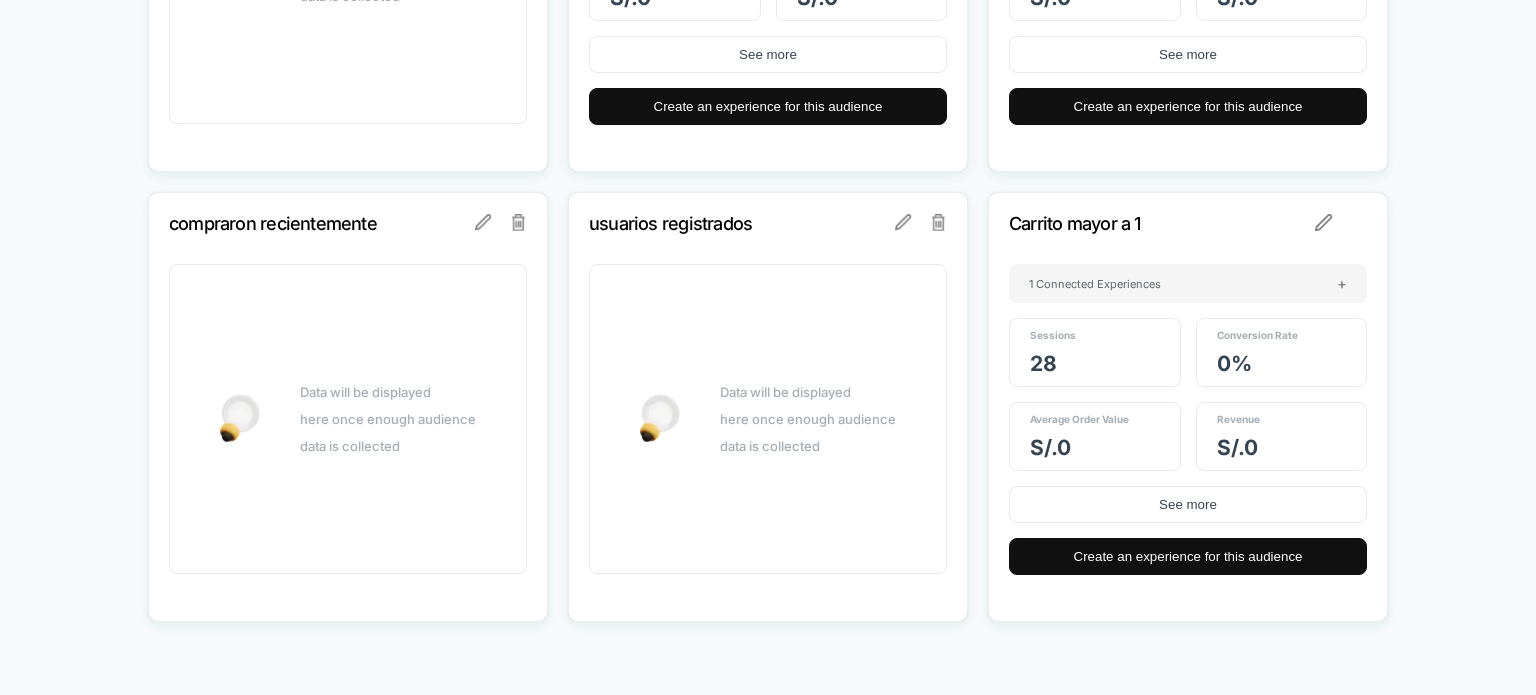 click on "Sessions 28" at bounding box center (1095, 352) 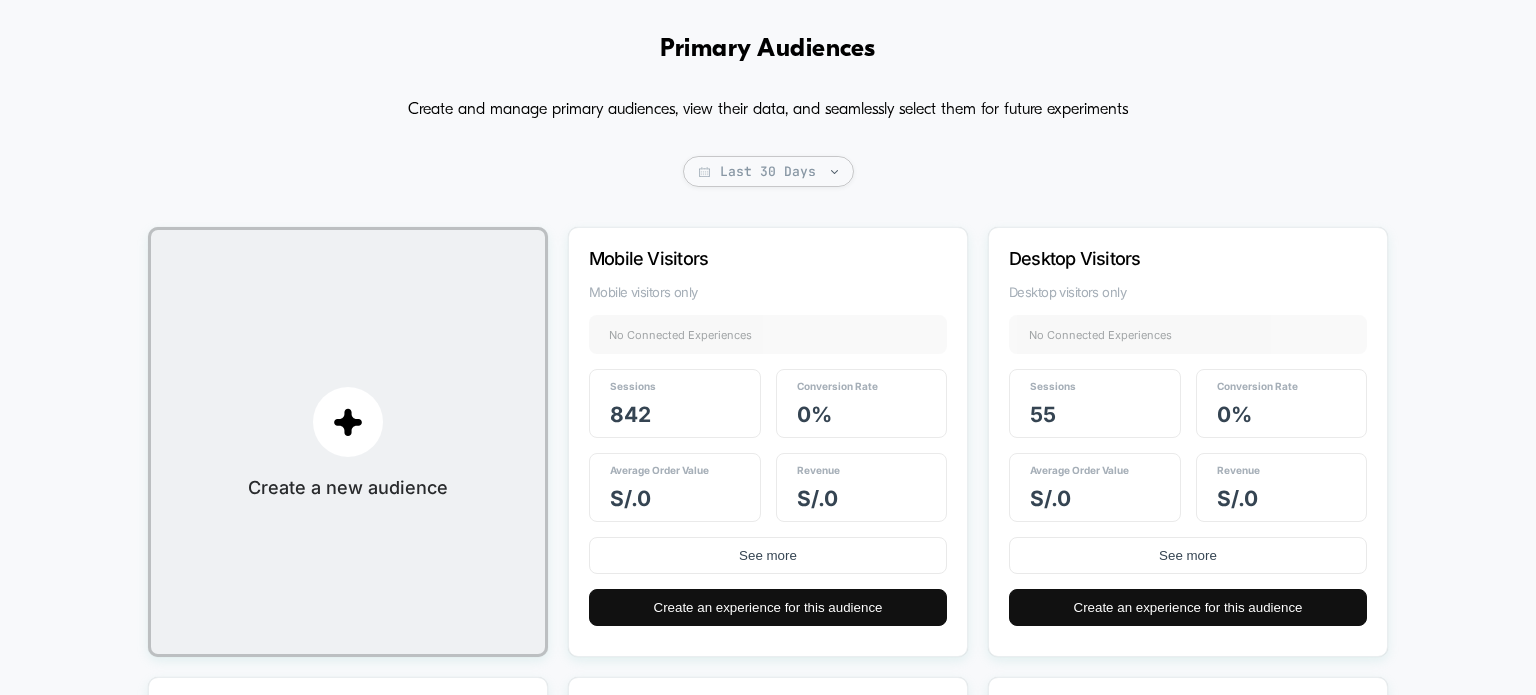 scroll, scrollTop: 0, scrollLeft: 0, axis: both 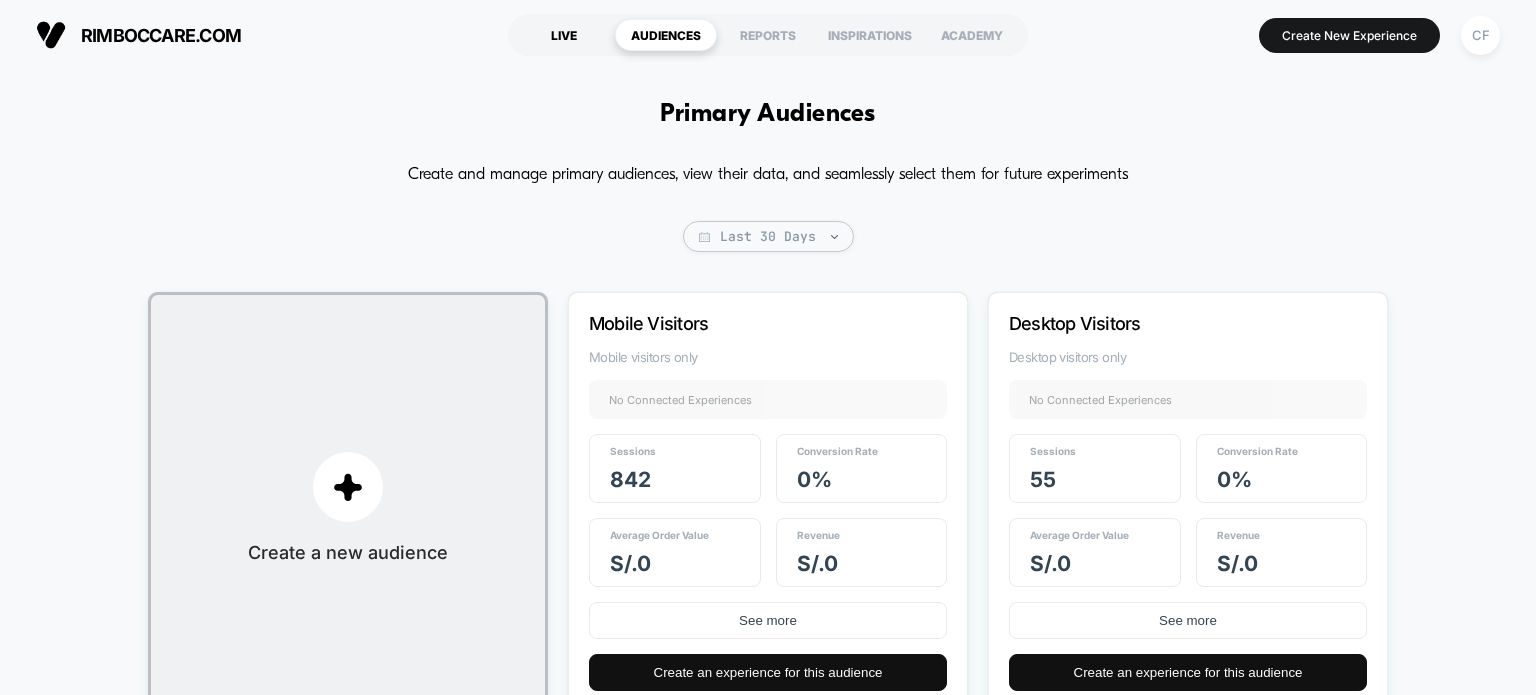 click on "LIVE" at bounding box center [564, 35] 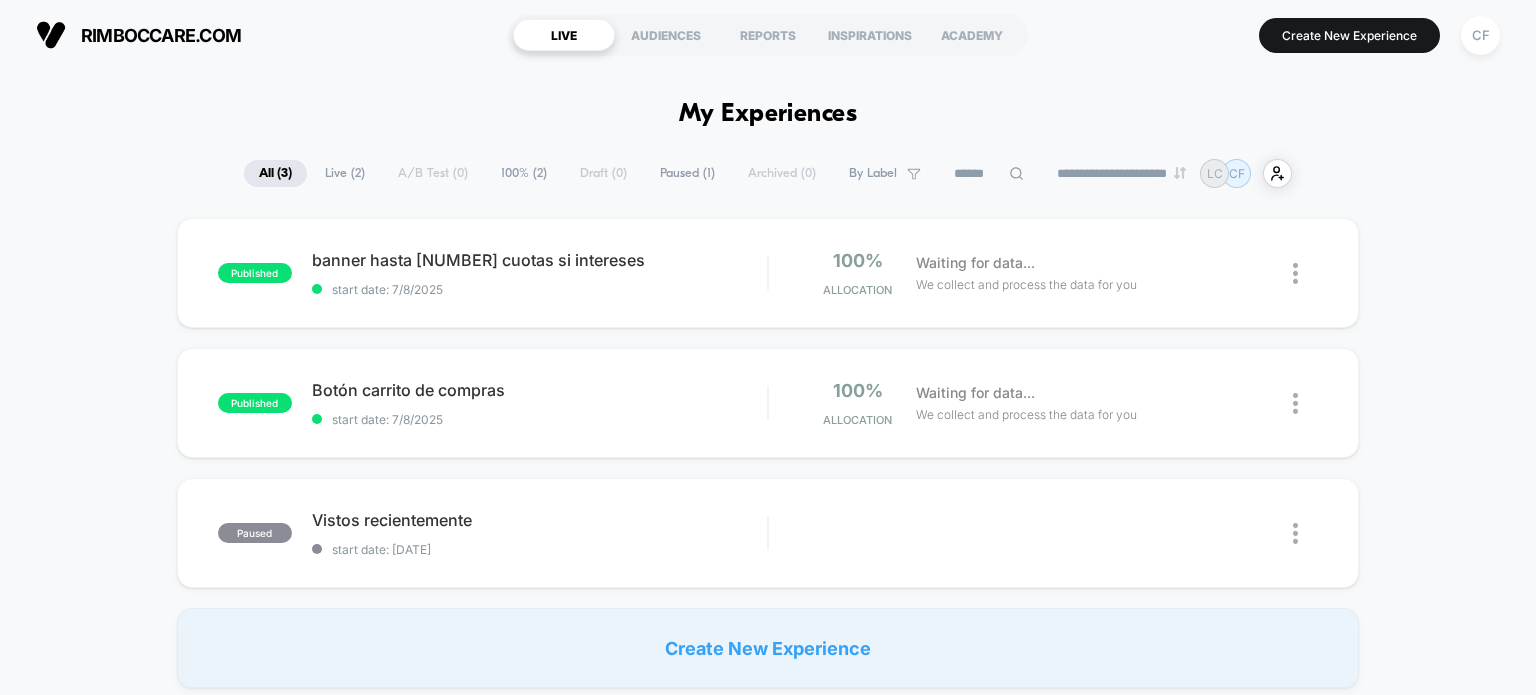 scroll, scrollTop: 0, scrollLeft: 0, axis: both 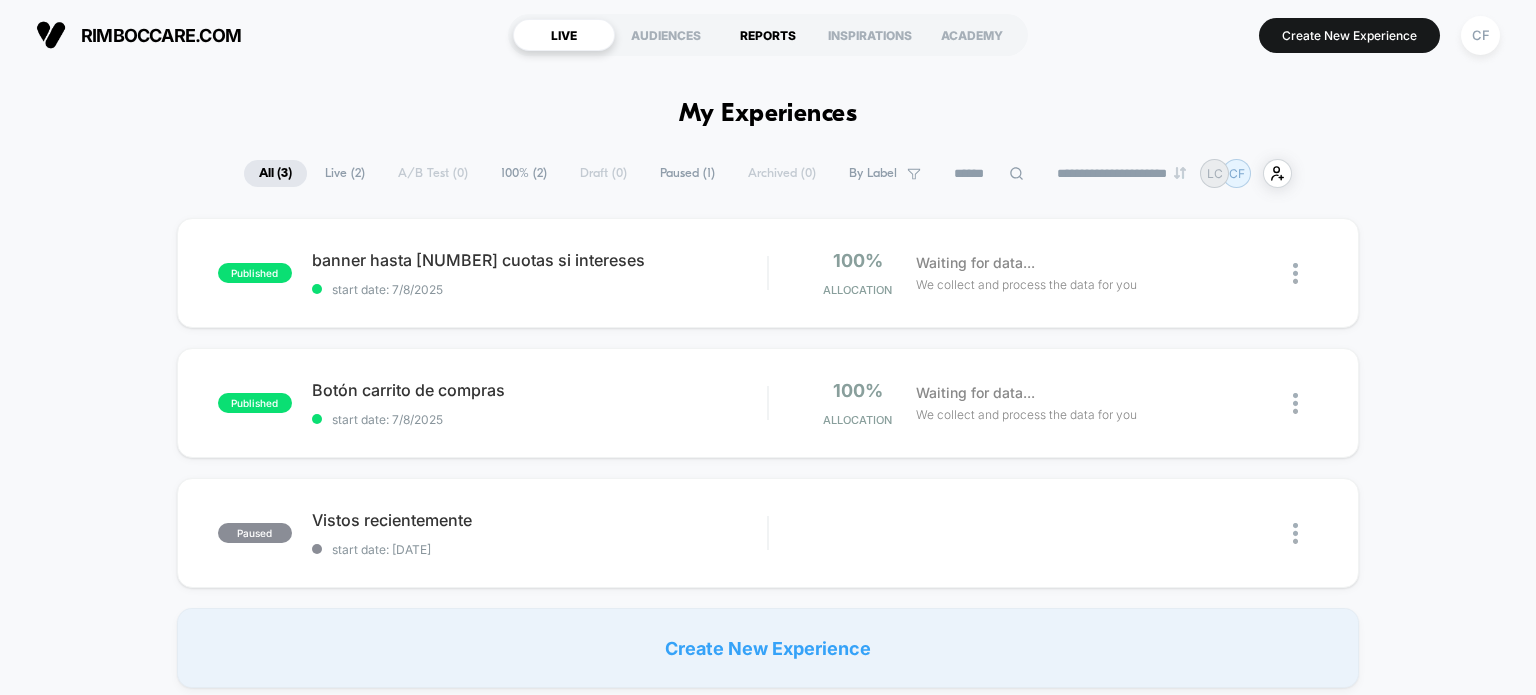 click on "REPORTS" at bounding box center (768, 35) 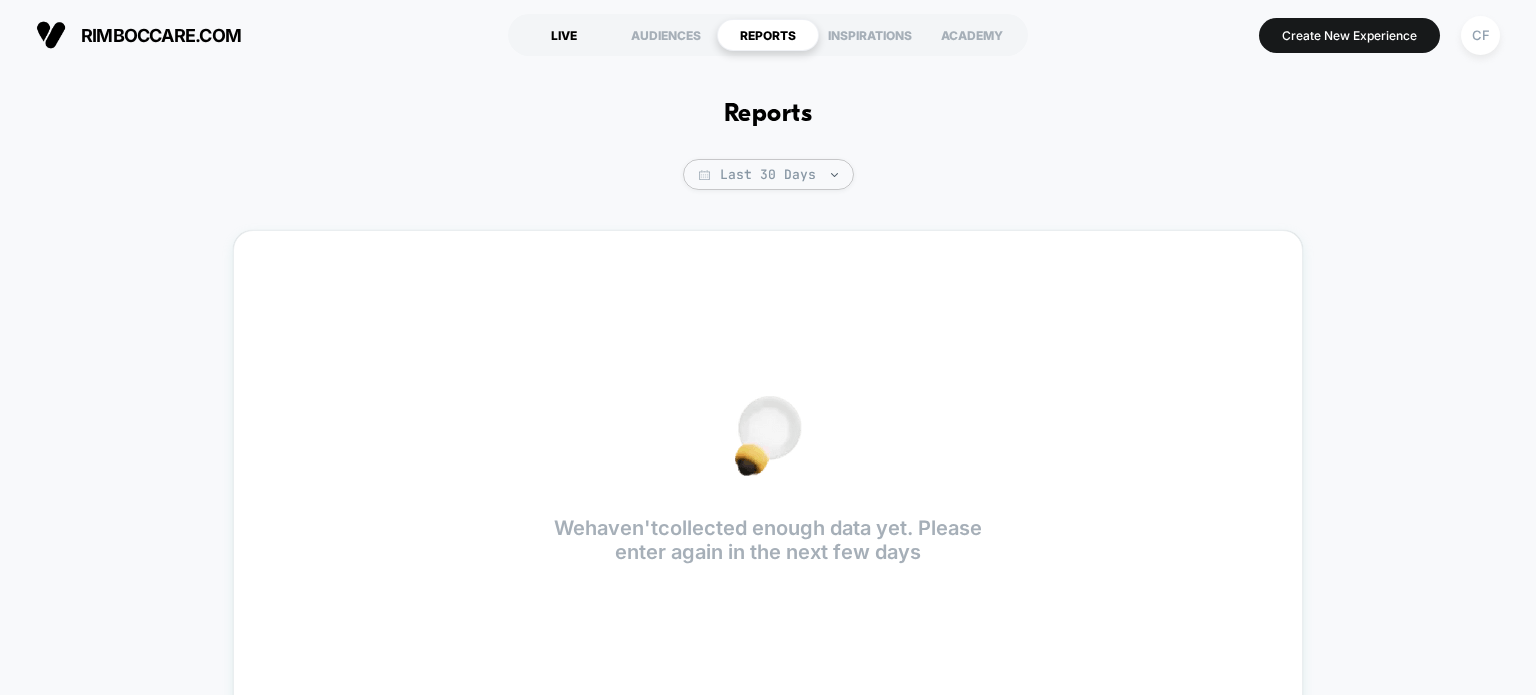click on "LIVE" at bounding box center (564, 35) 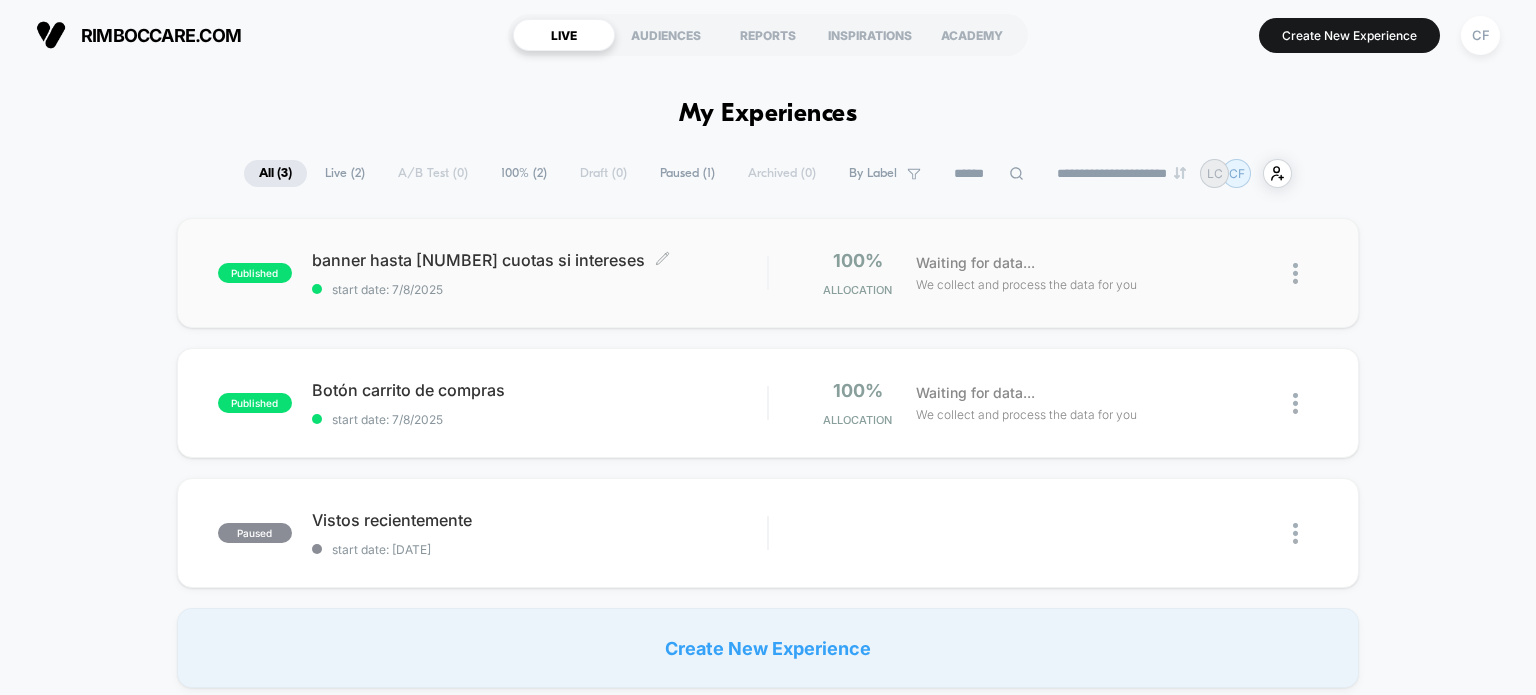 scroll, scrollTop: 0, scrollLeft: 0, axis: both 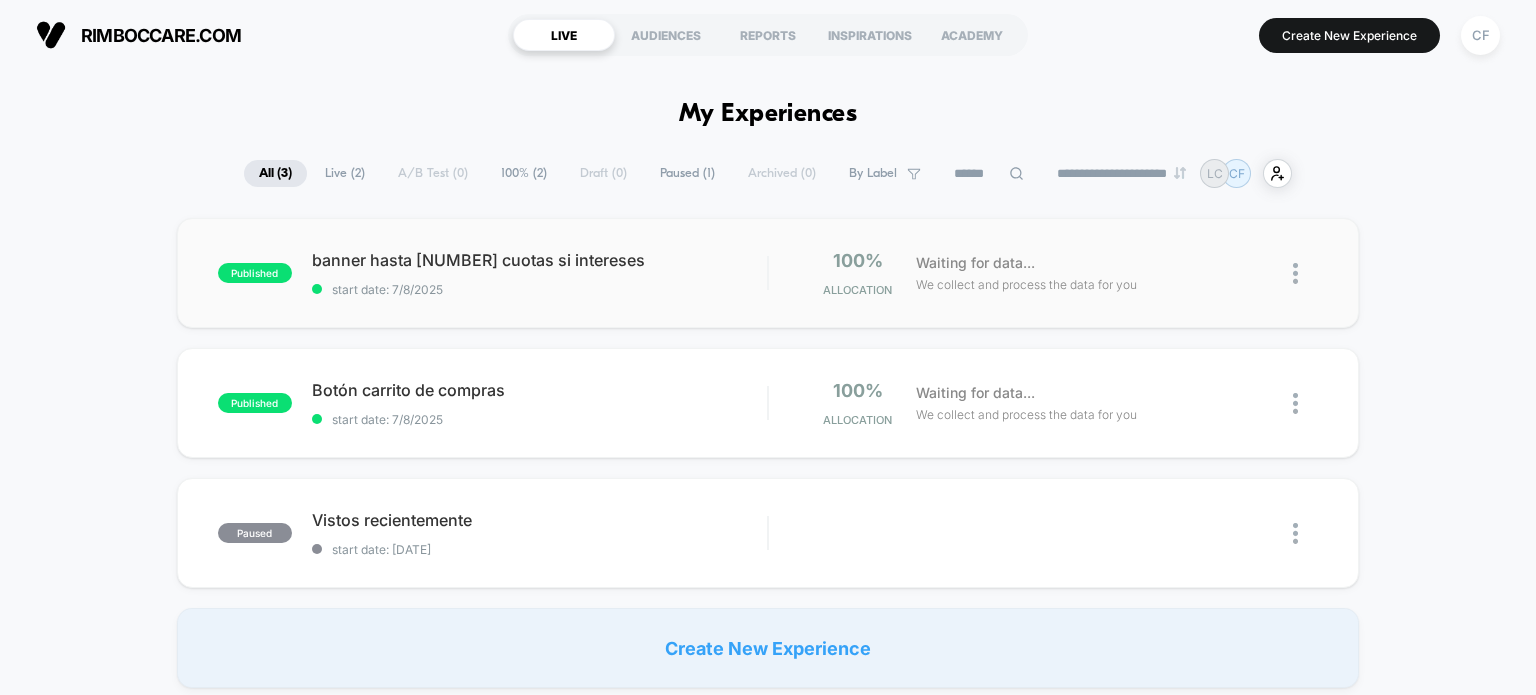 click at bounding box center (1295, 273) 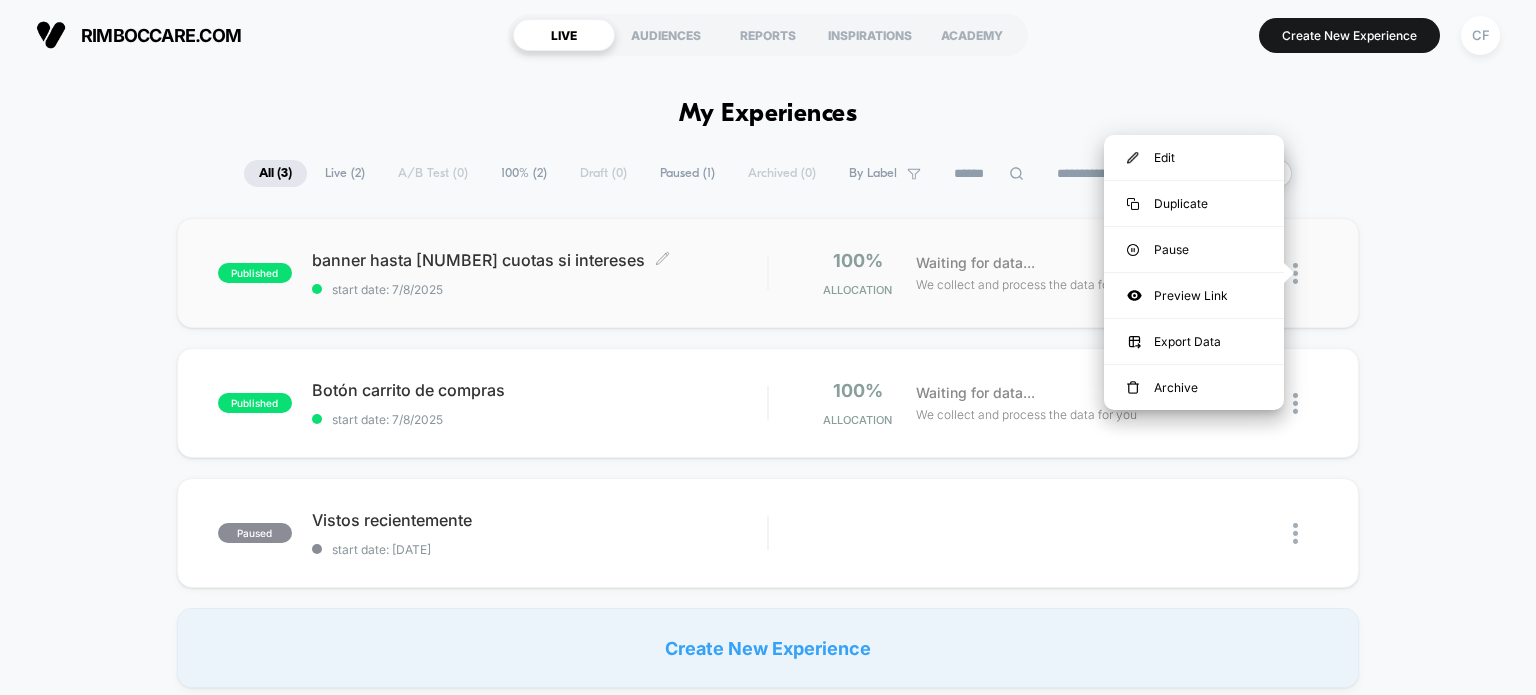 click on "banner hasta 6 cuotas si intereses Click to edit experience details" at bounding box center (540, 260) 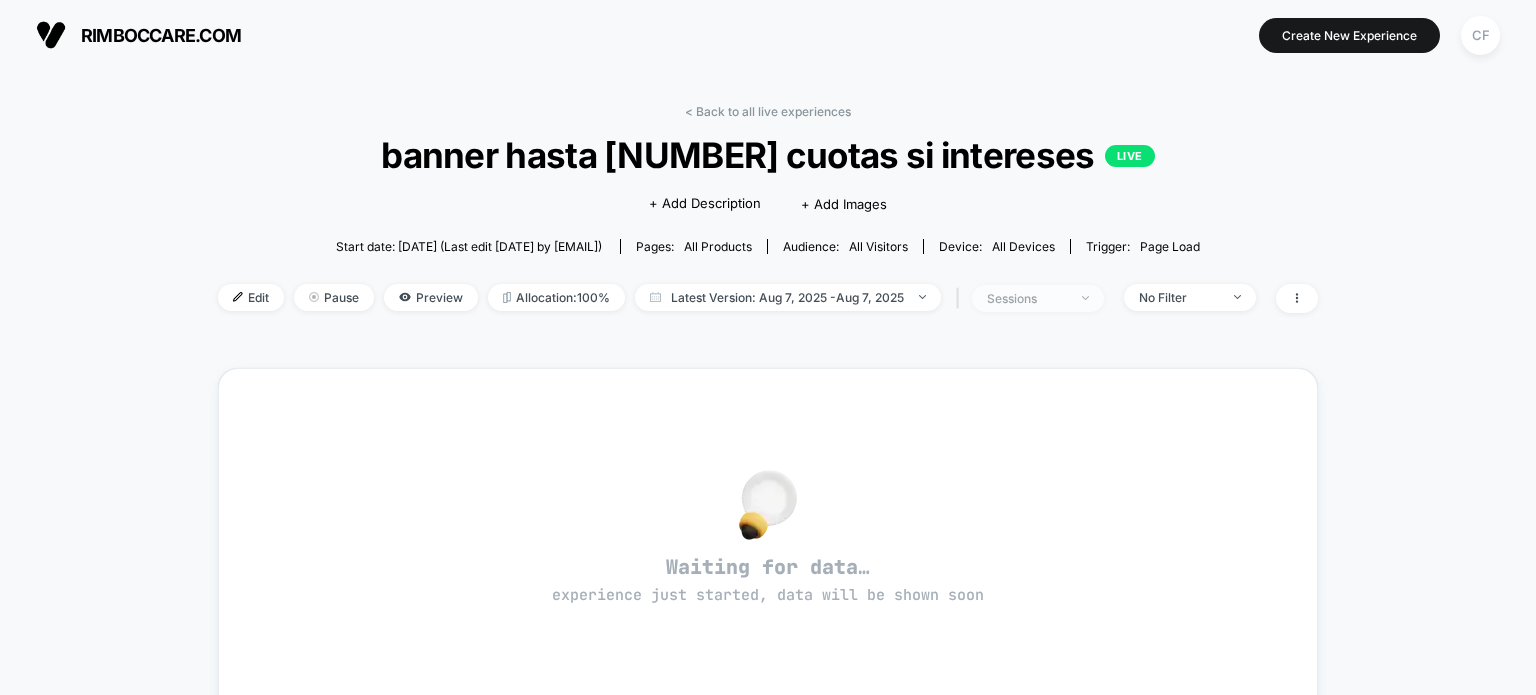 click at bounding box center (1085, 298) 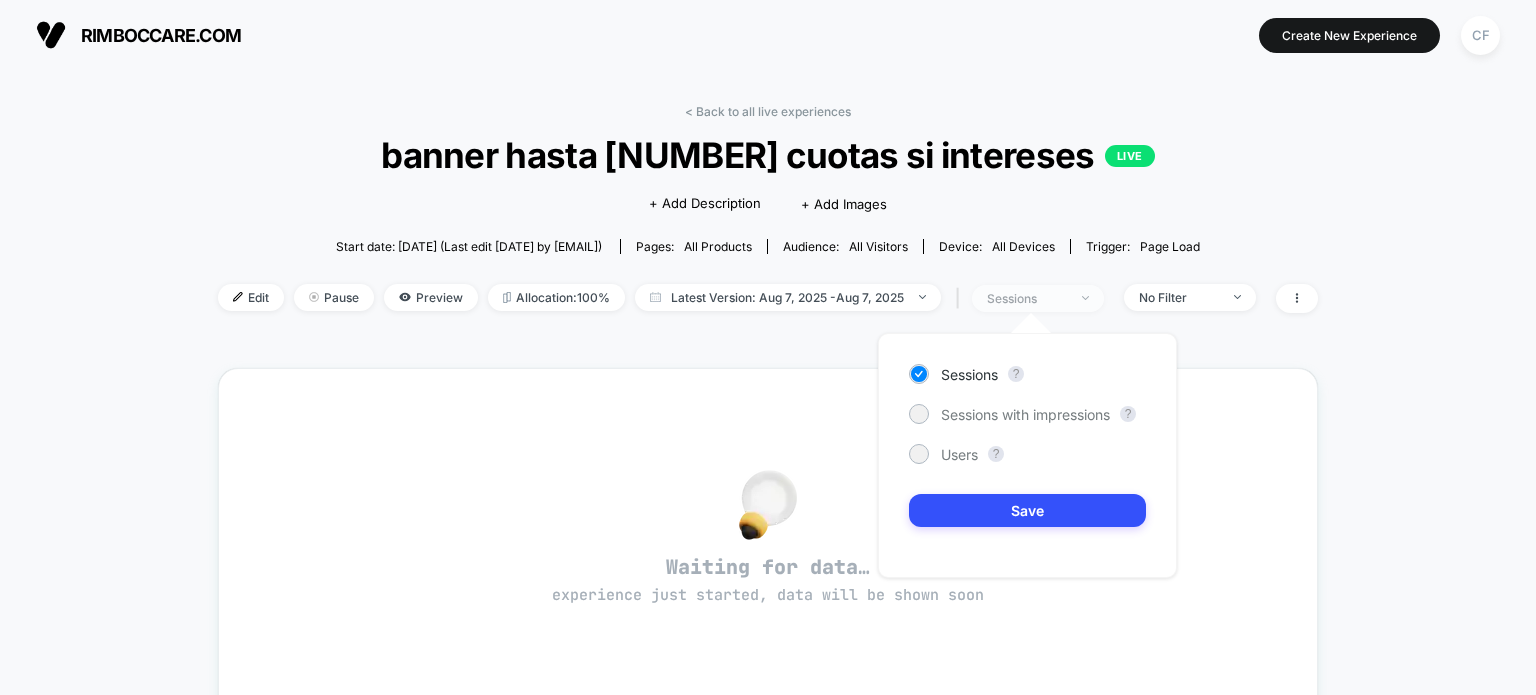 click at bounding box center (1085, 298) 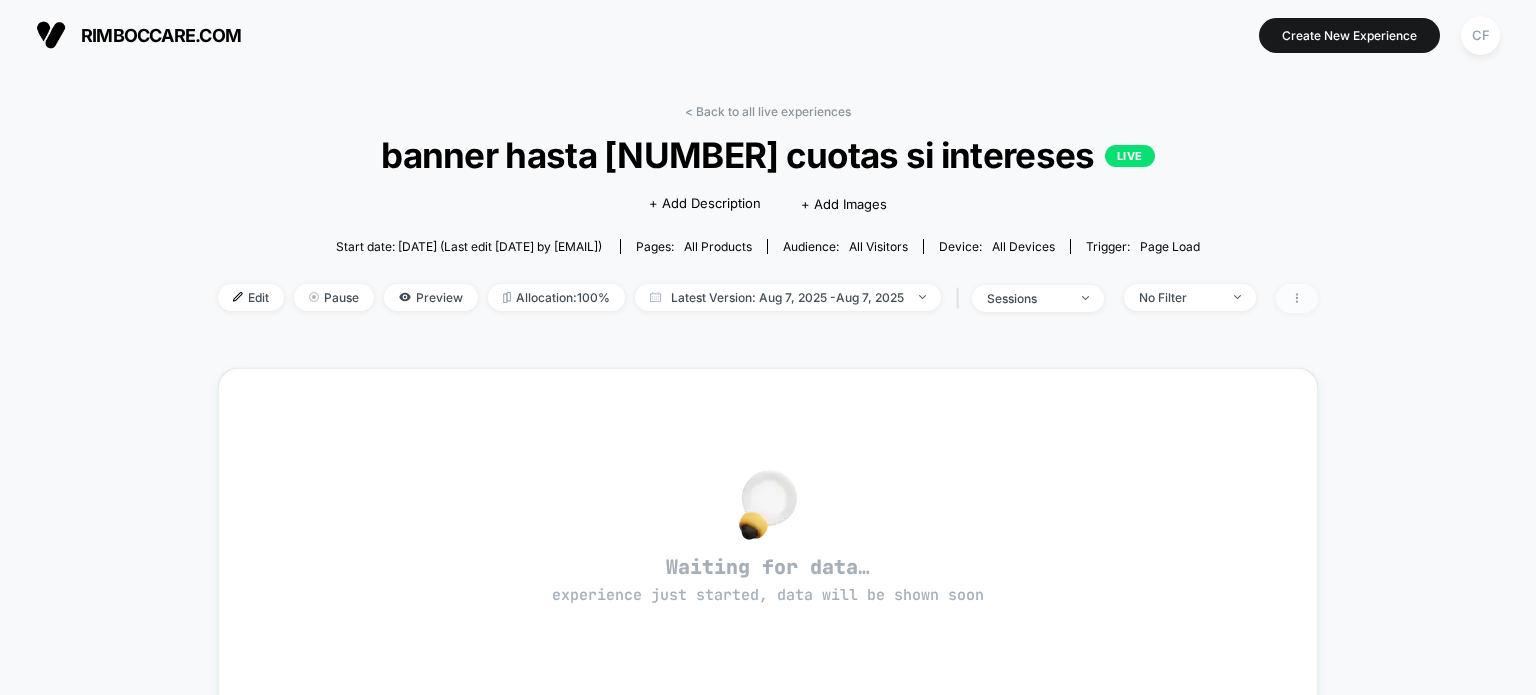 click 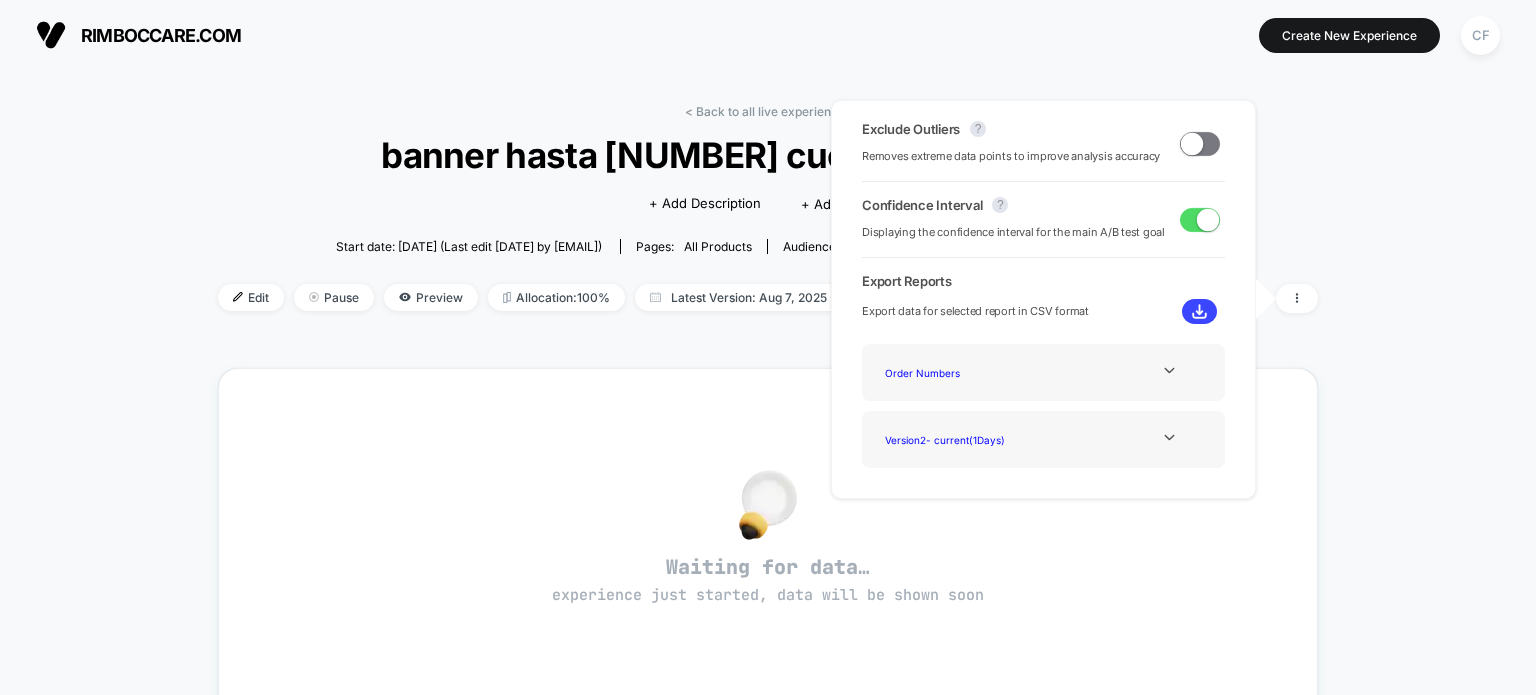 click on "Last edit [DATE] by [EMAIL]" at bounding box center [768, 608] 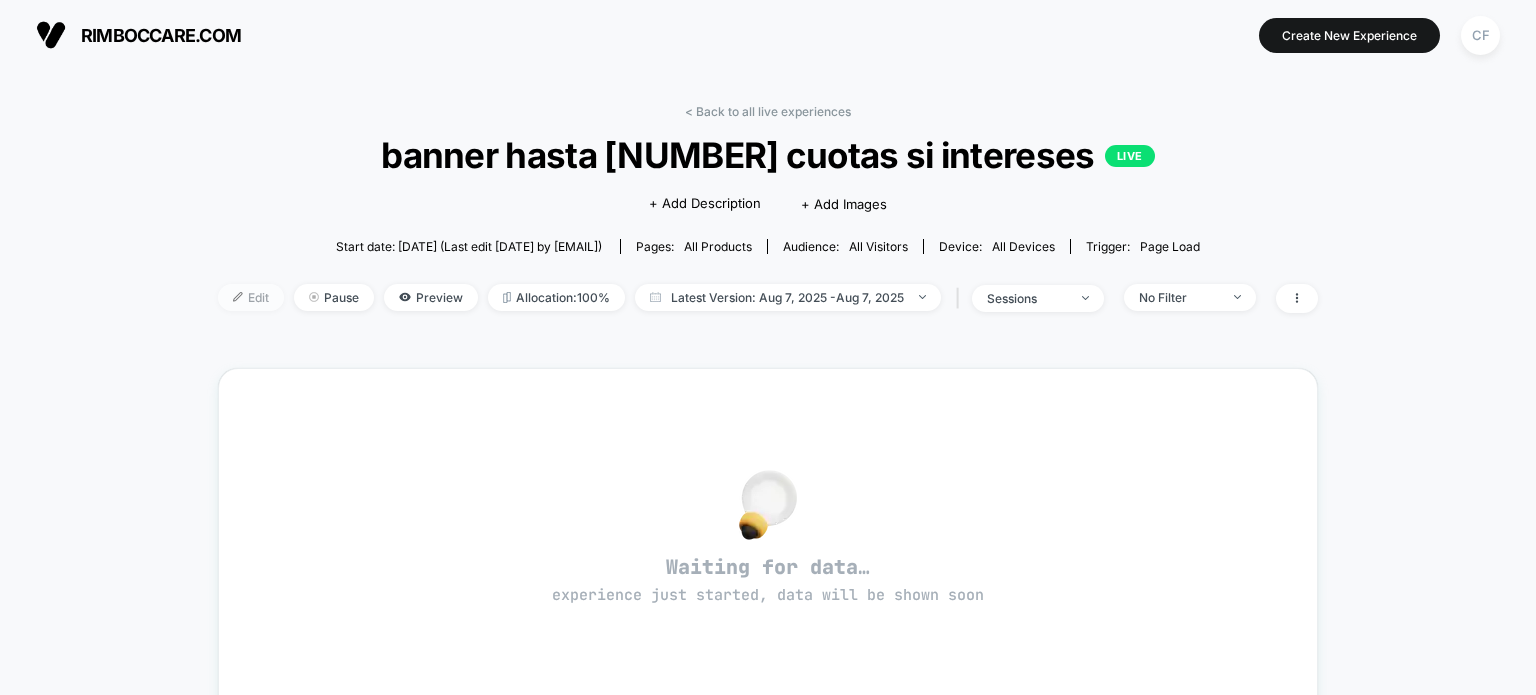 click on "Edit" at bounding box center [251, 297] 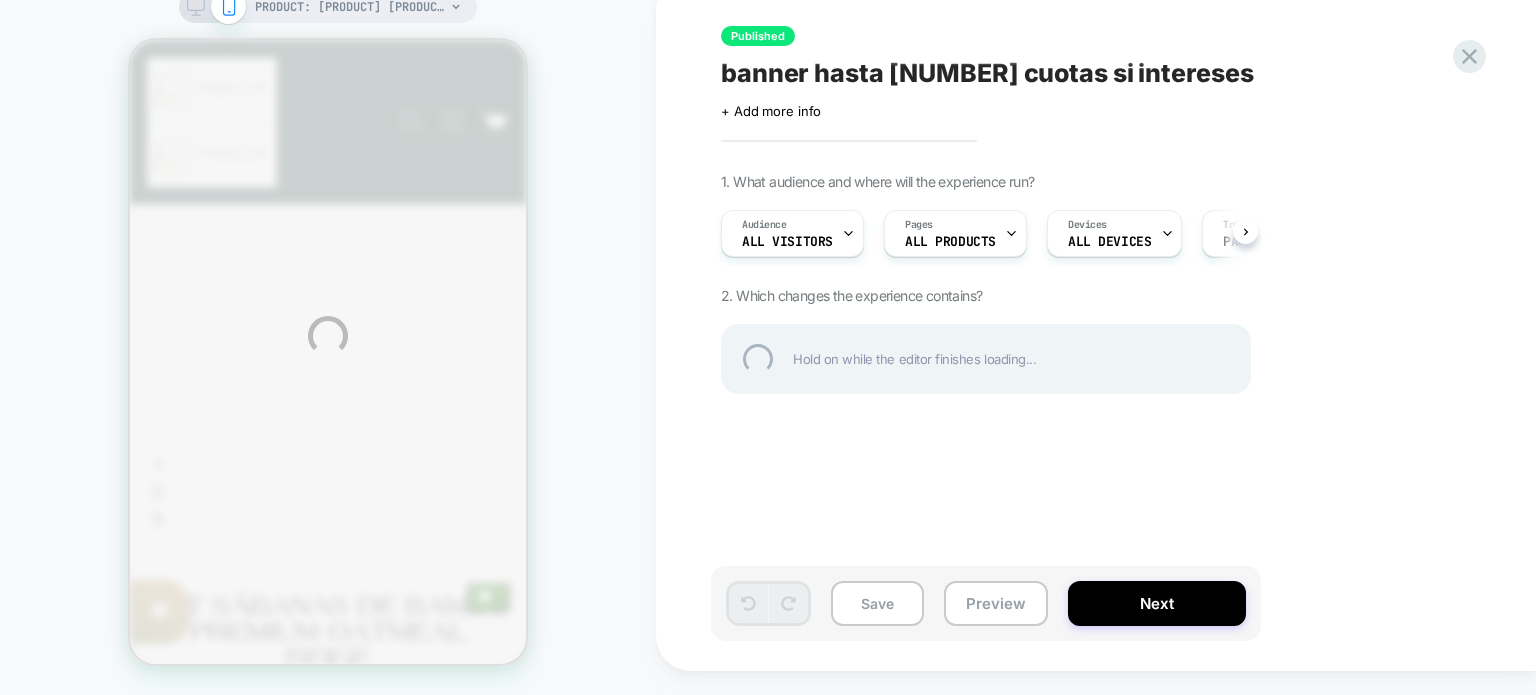 scroll, scrollTop: 0, scrollLeft: 0, axis: both 